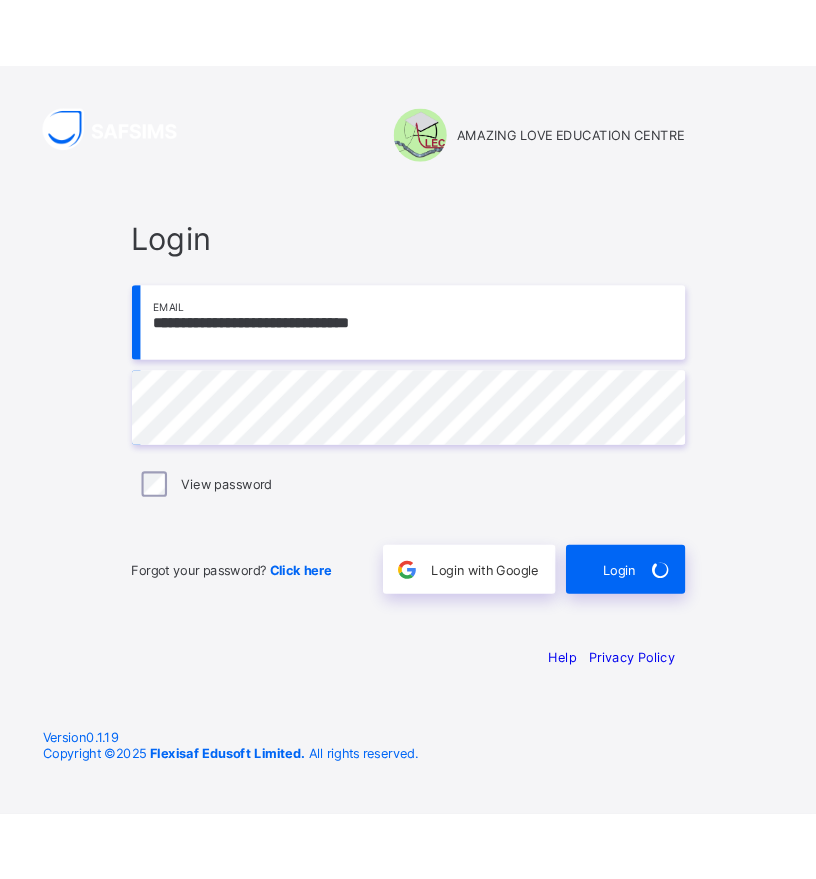 scroll, scrollTop: 0, scrollLeft: 0, axis: both 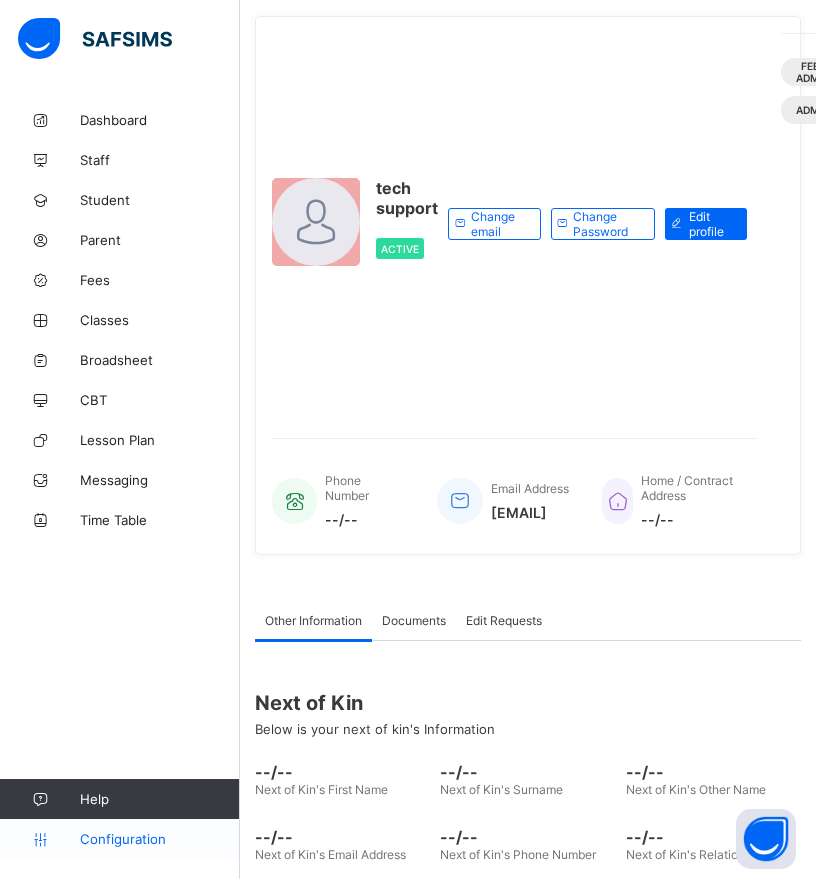 click on "Configuration" at bounding box center (159, 839) 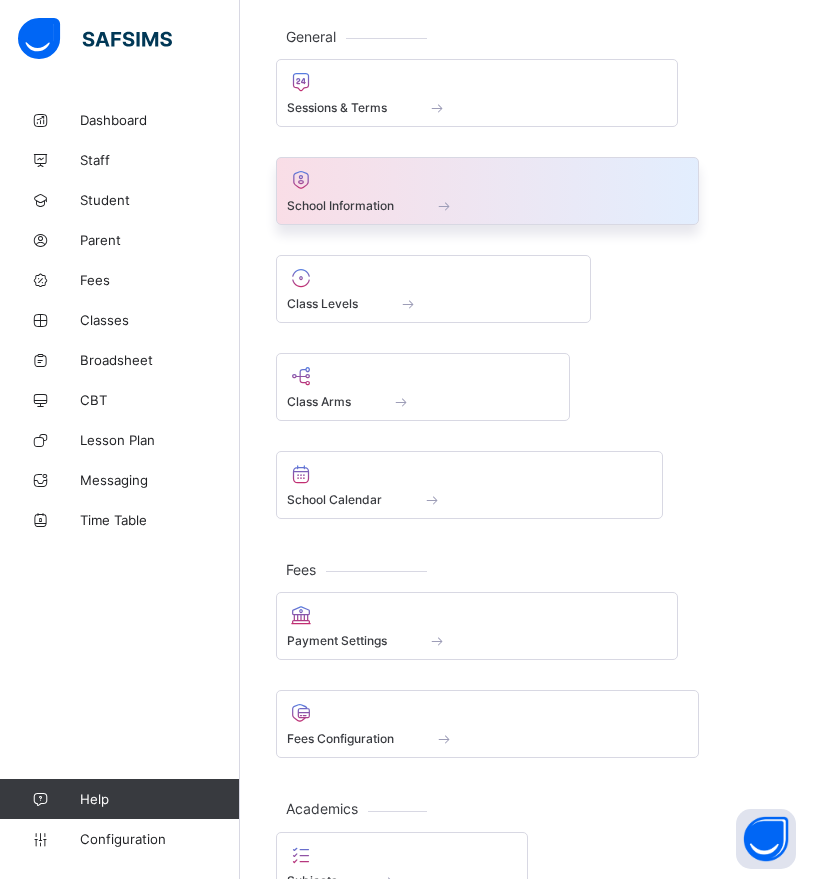click at bounding box center [487, 180] 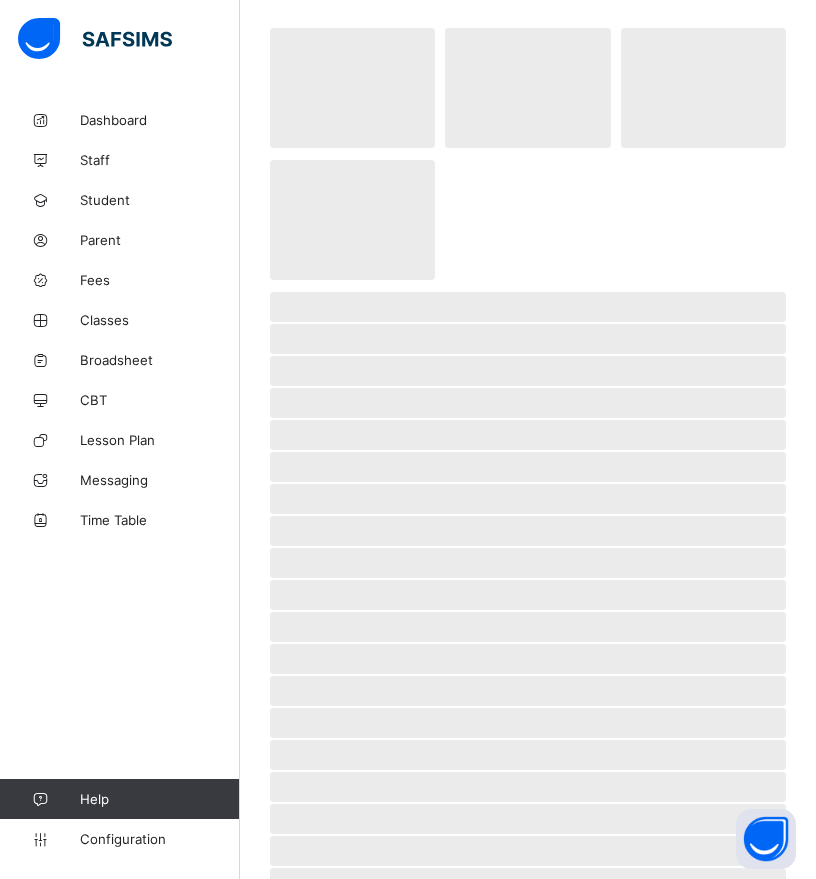 select on "**" 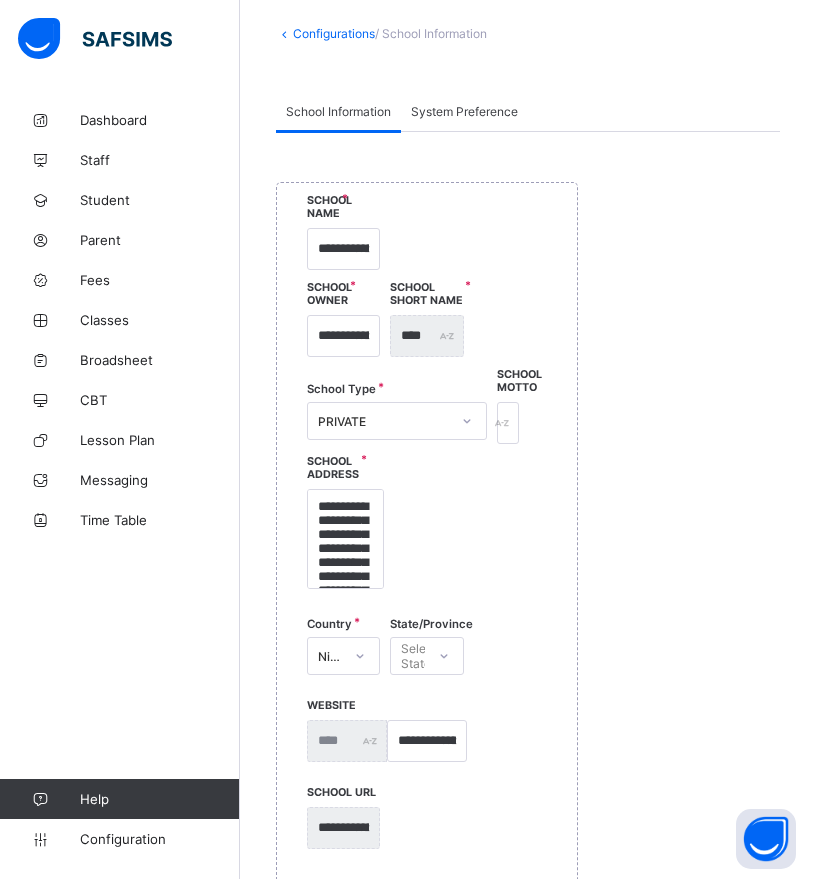 click on "System Preference" at bounding box center (464, 111) 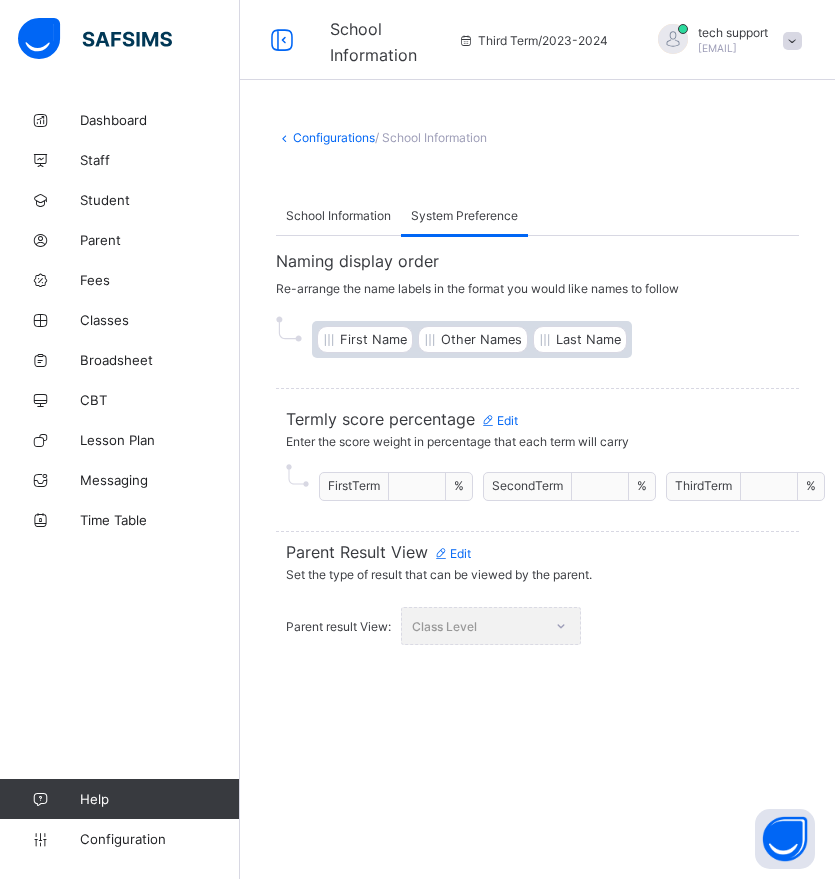 click on "Edit" at bounding box center (452, 553) 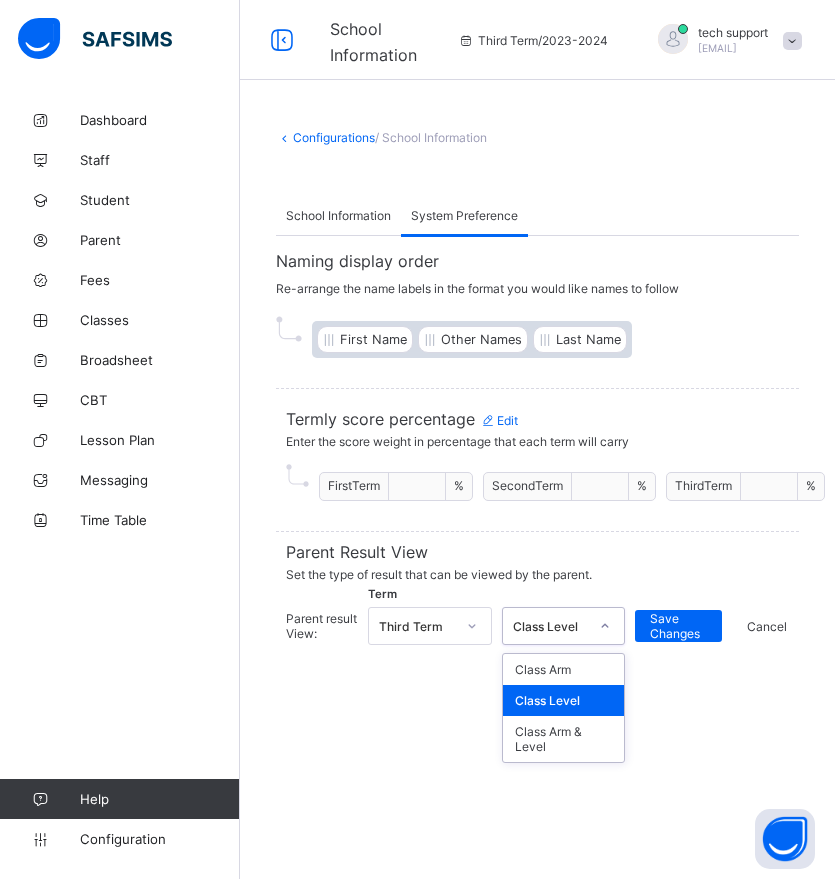 click on "Class Level" at bounding box center [551, 626] 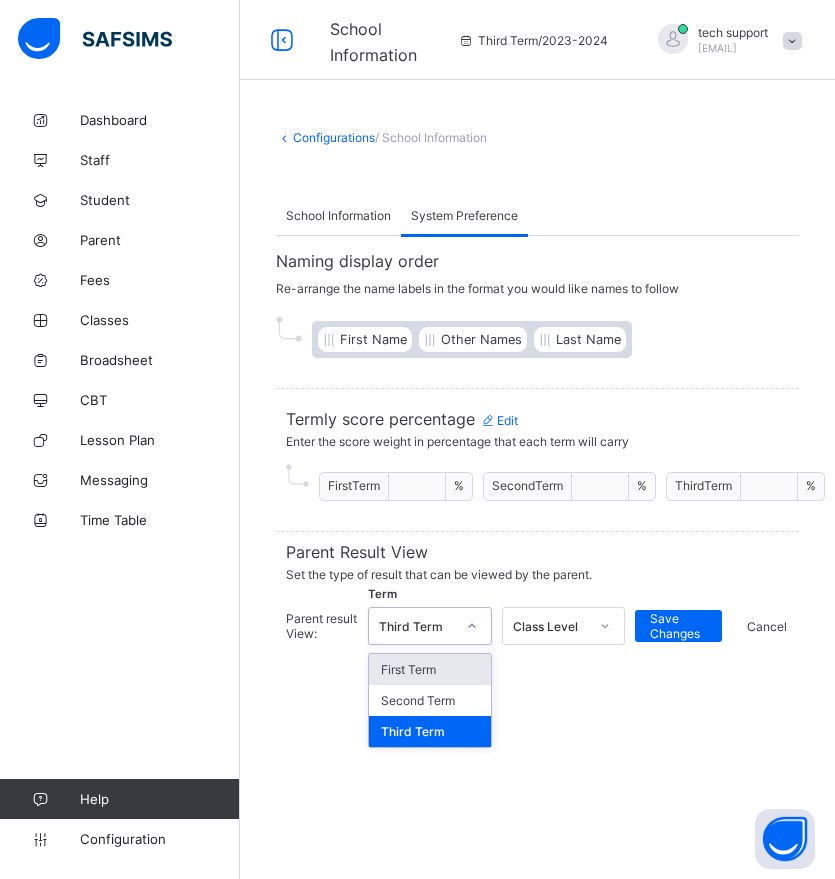 click at bounding box center [472, 626] 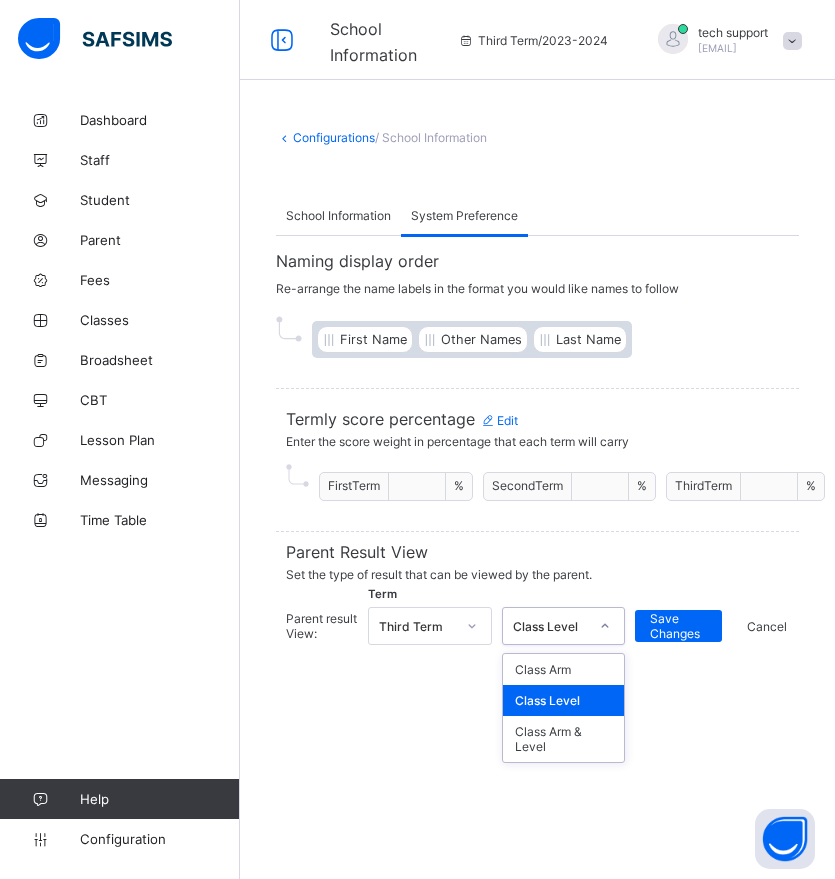 click on "Class Level" at bounding box center (551, 626) 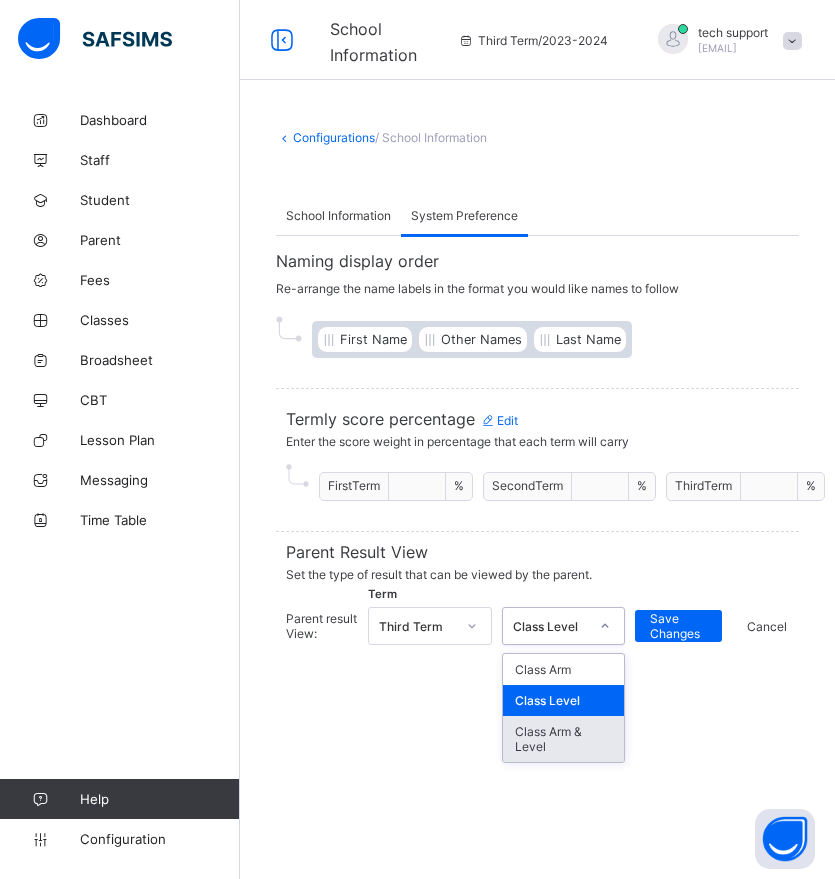 click on "Class Arm & Level" at bounding box center [564, 739] 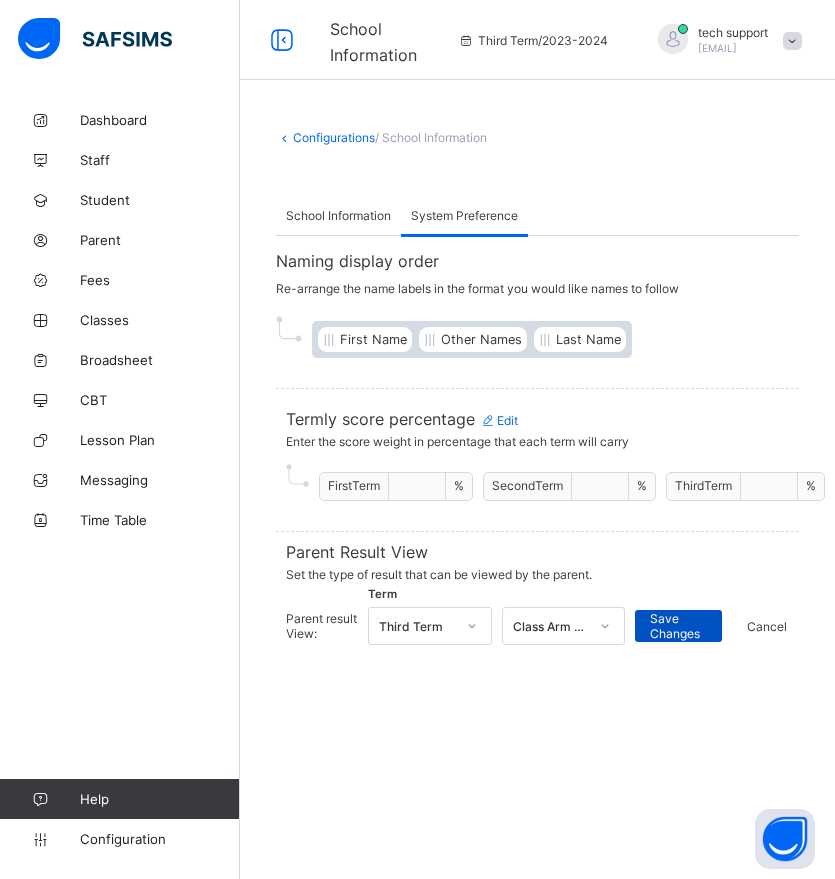 click on "Save Changes" at bounding box center (678, 626) 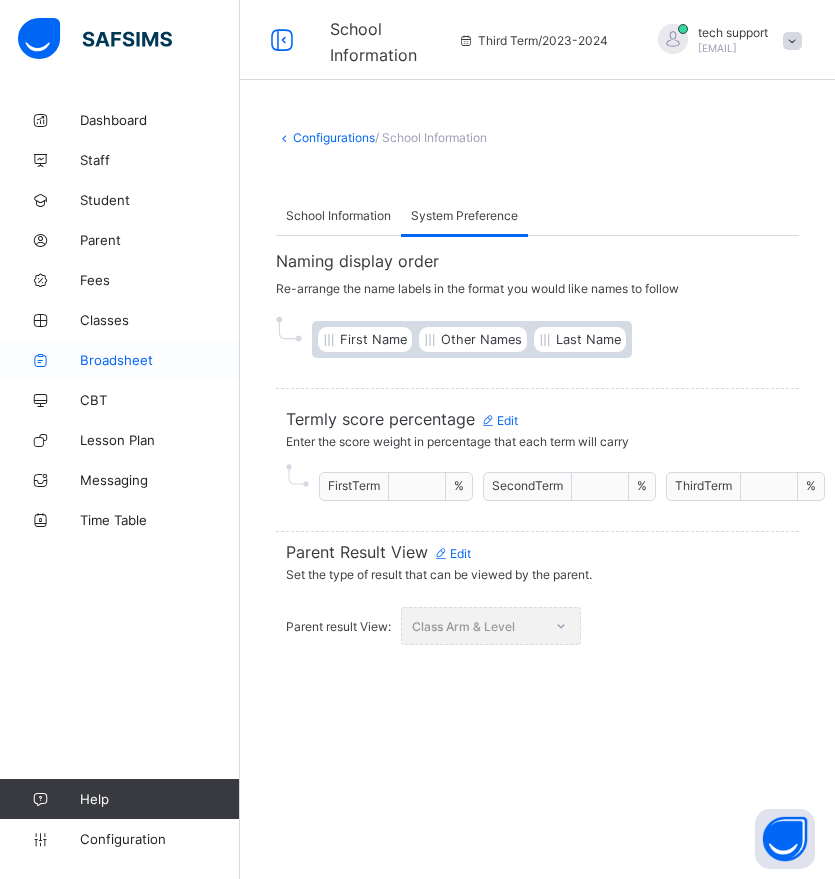click on "Broadsheet" at bounding box center [160, 360] 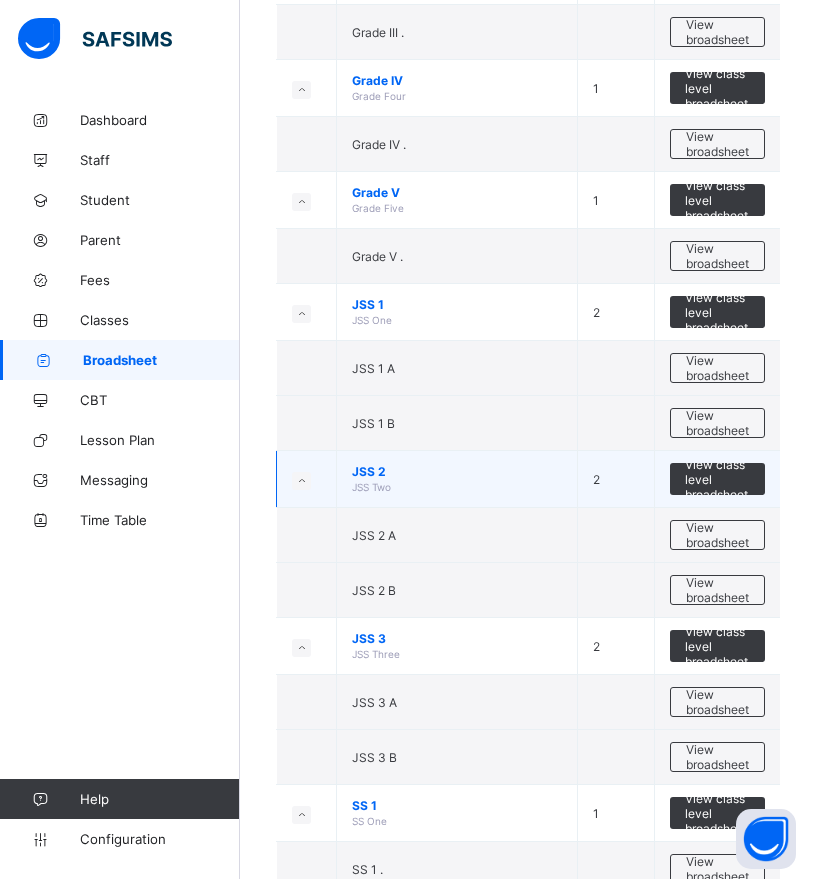 scroll, scrollTop: 860, scrollLeft: 0, axis: vertical 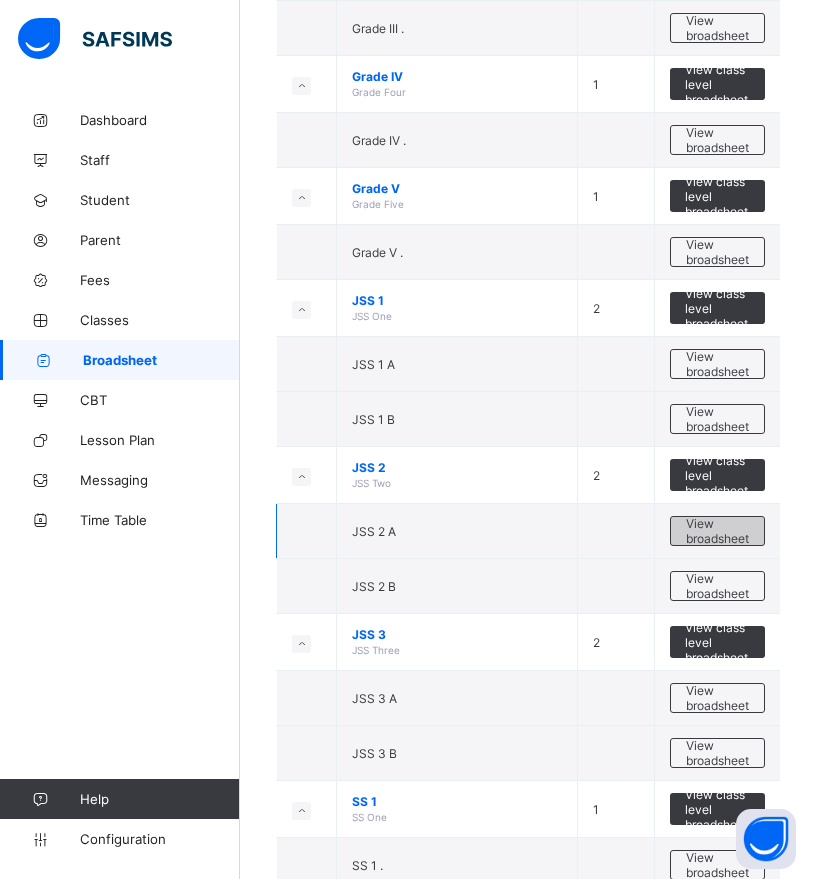 click on "View broadsheet" at bounding box center (717, 531) 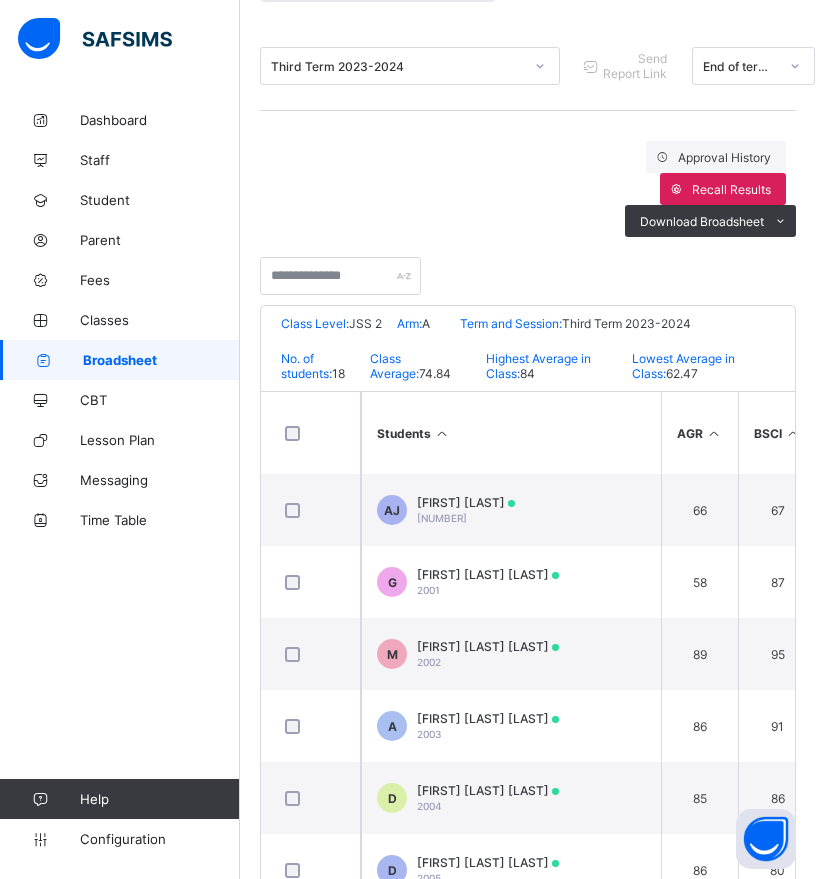 scroll, scrollTop: 235, scrollLeft: 0, axis: vertical 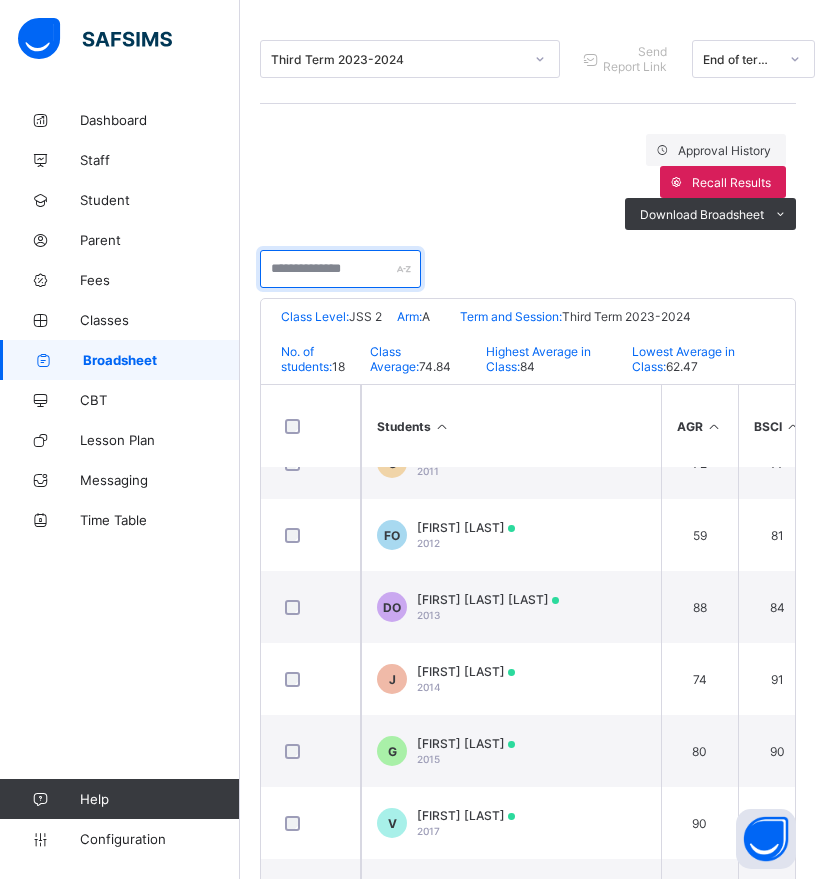 click at bounding box center (340, 269) 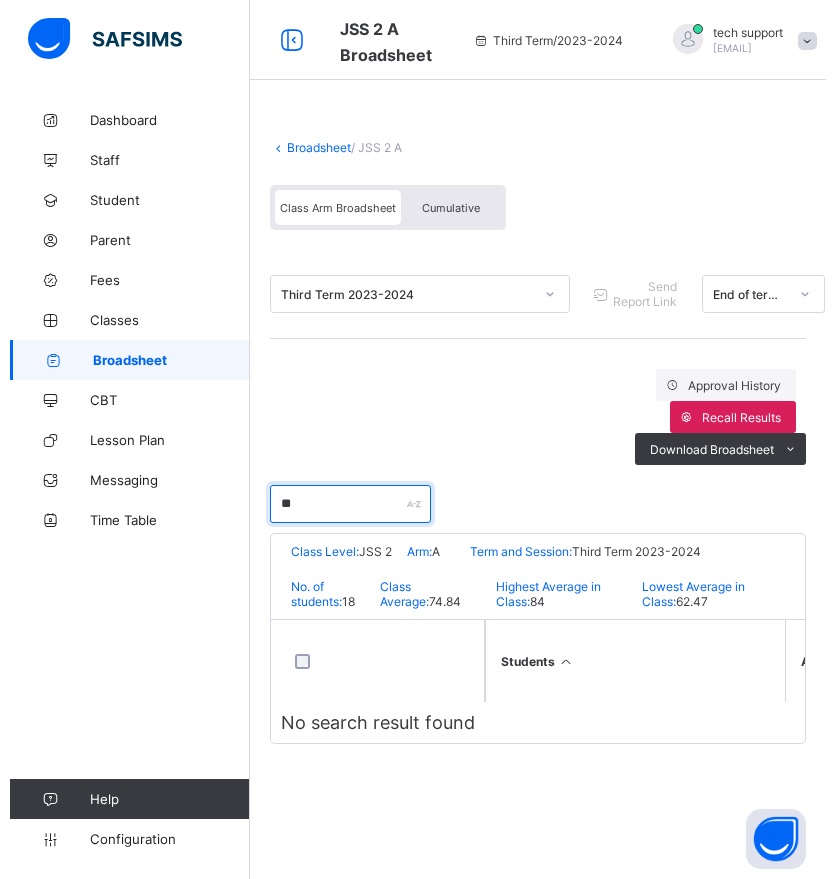 scroll, scrollTop: 0, scrollLeft: 0, axis: both 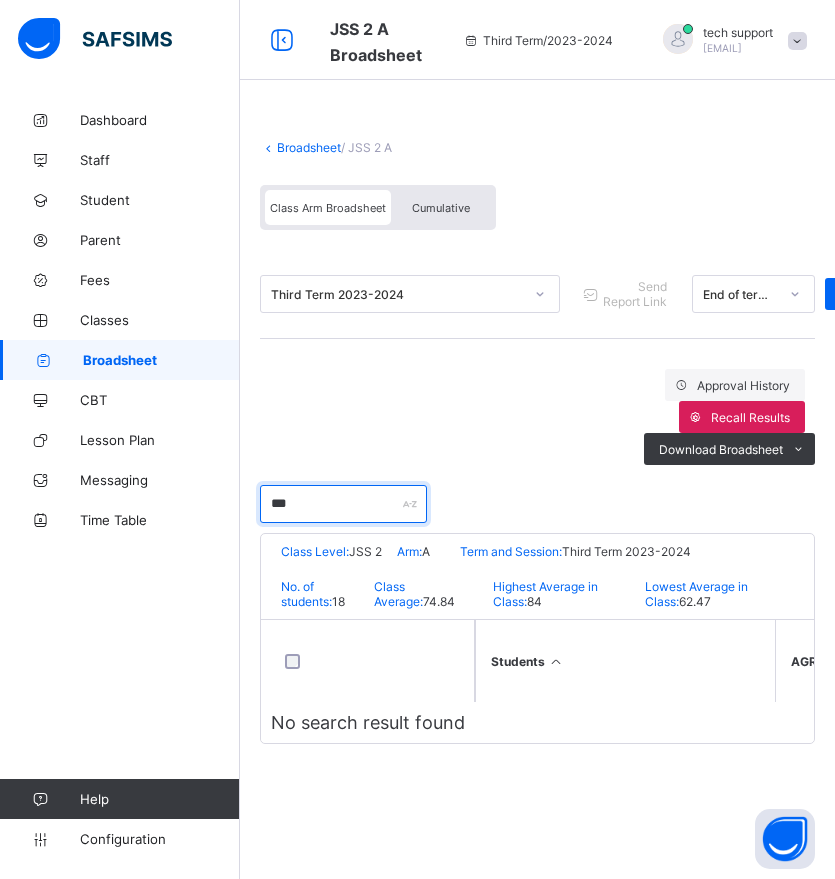 type on "***" 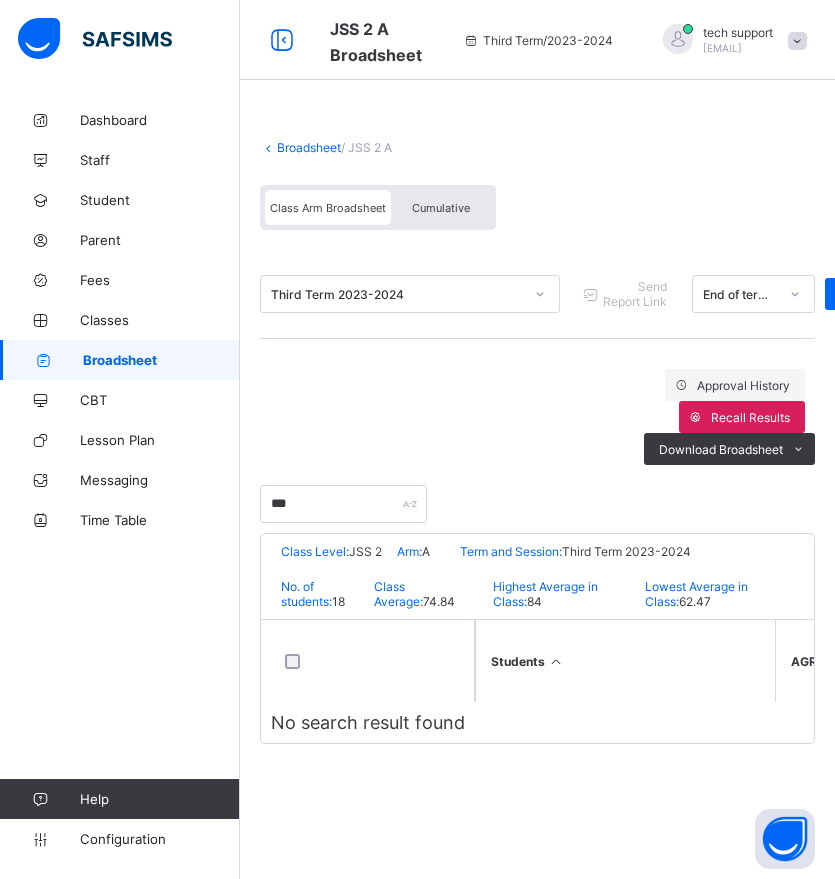 click on "Broadsheet" at bounding box center [309, 147] 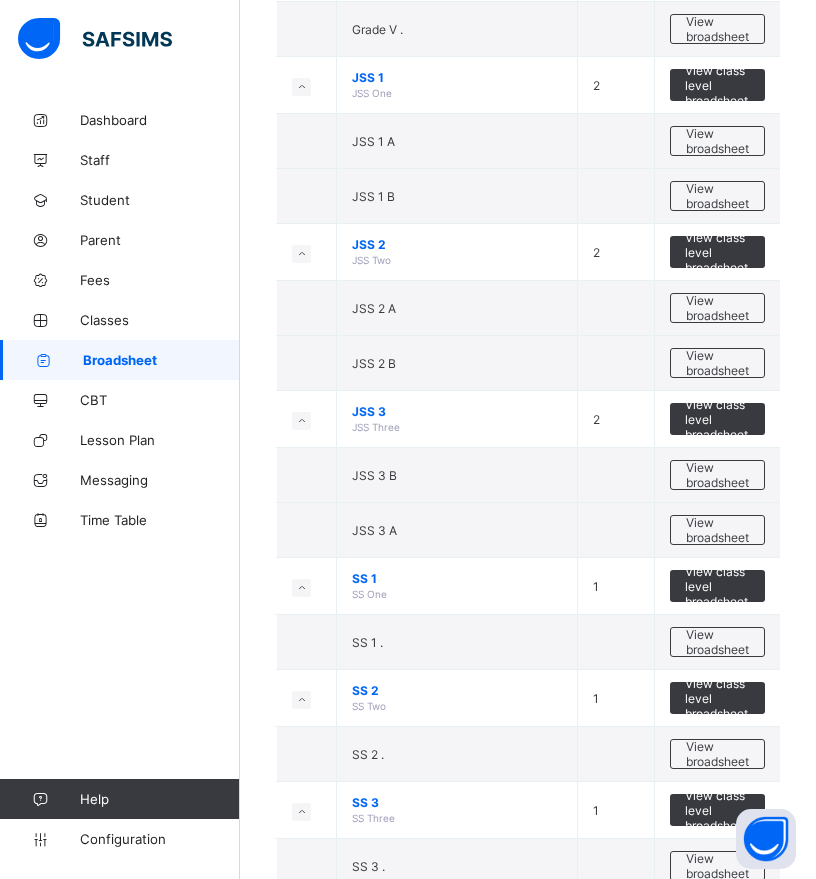scroll, scrollTop: 1103, scrollLeft: 0, axis: vertical 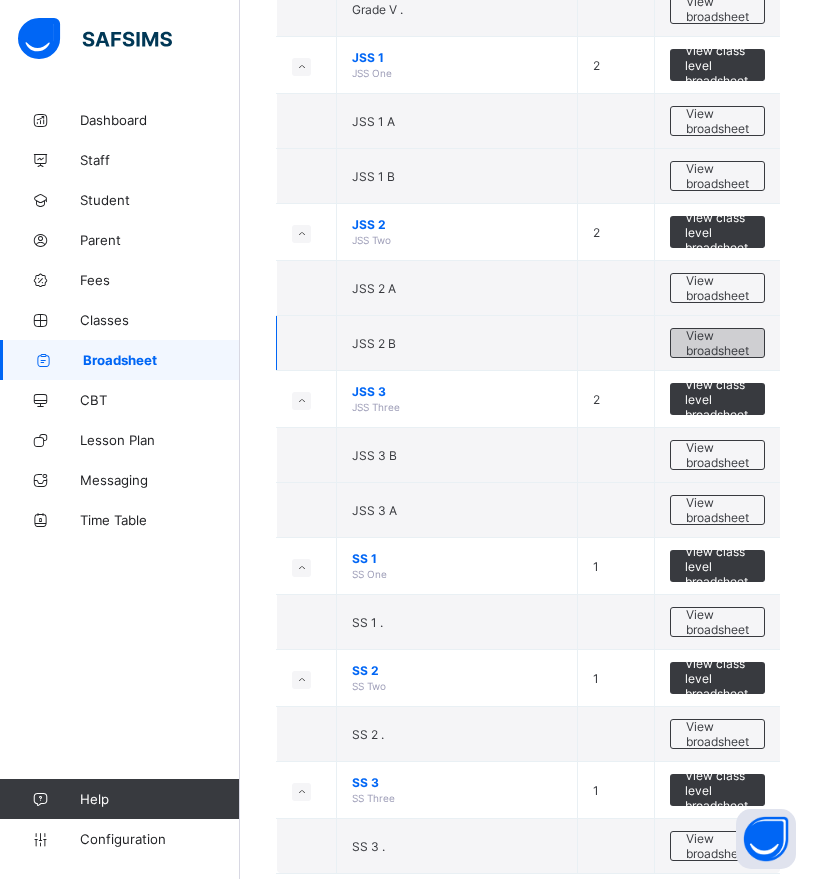 click on "View broadsheet" at bounding box center (717, 343) 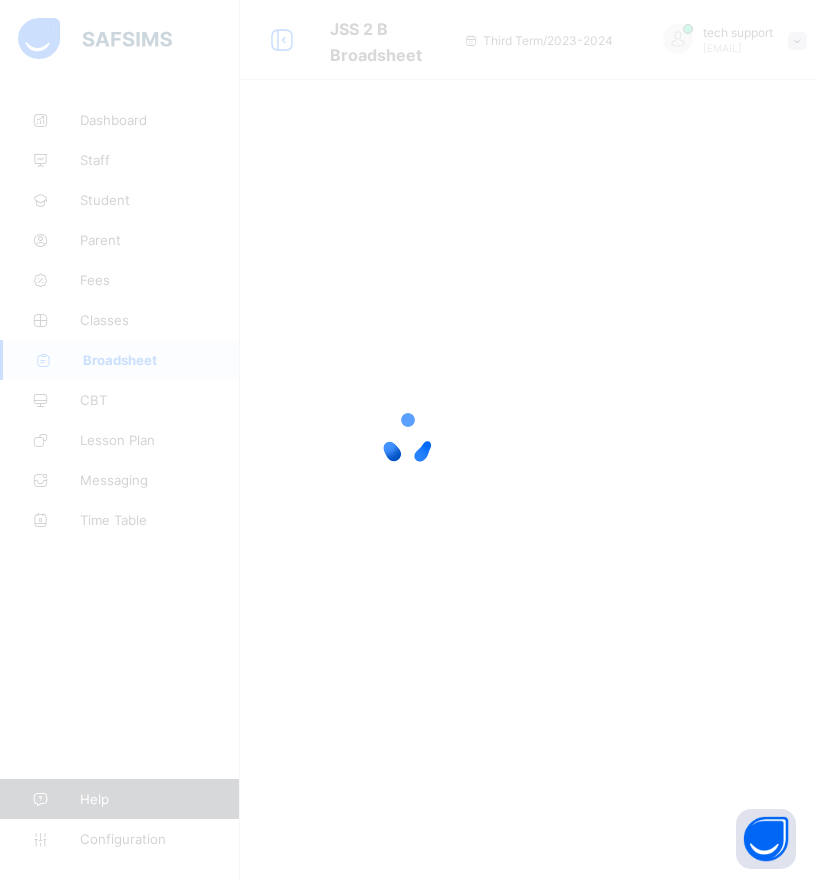 scroll, scrollTop: 0, scrollLeft: 0, axis: both 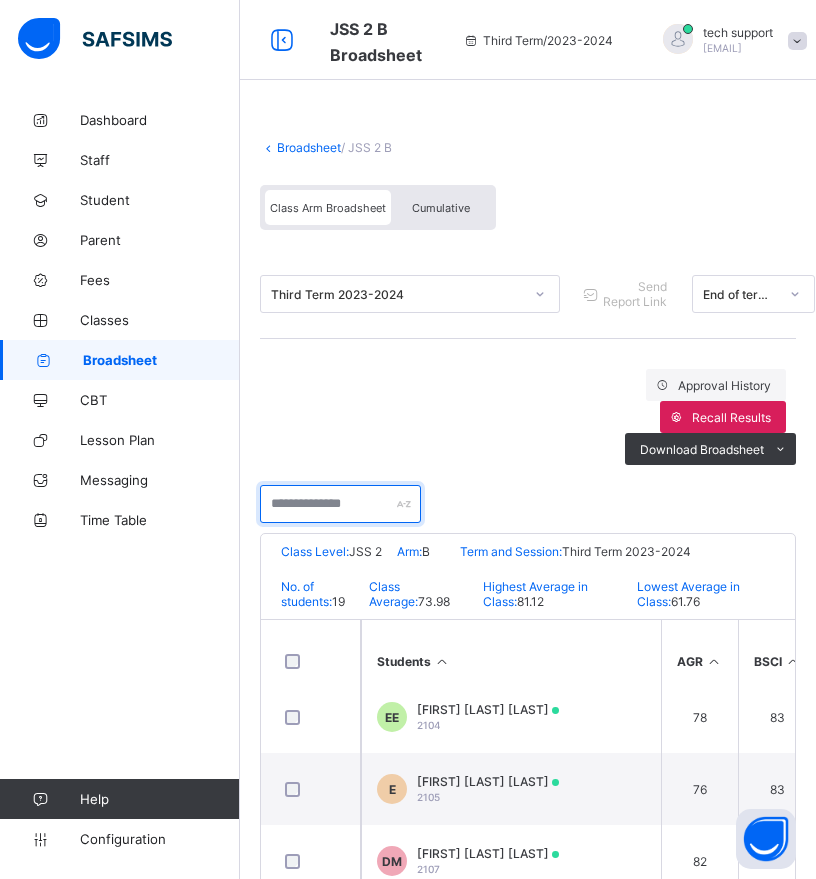 click at bounding box center [340, 504] 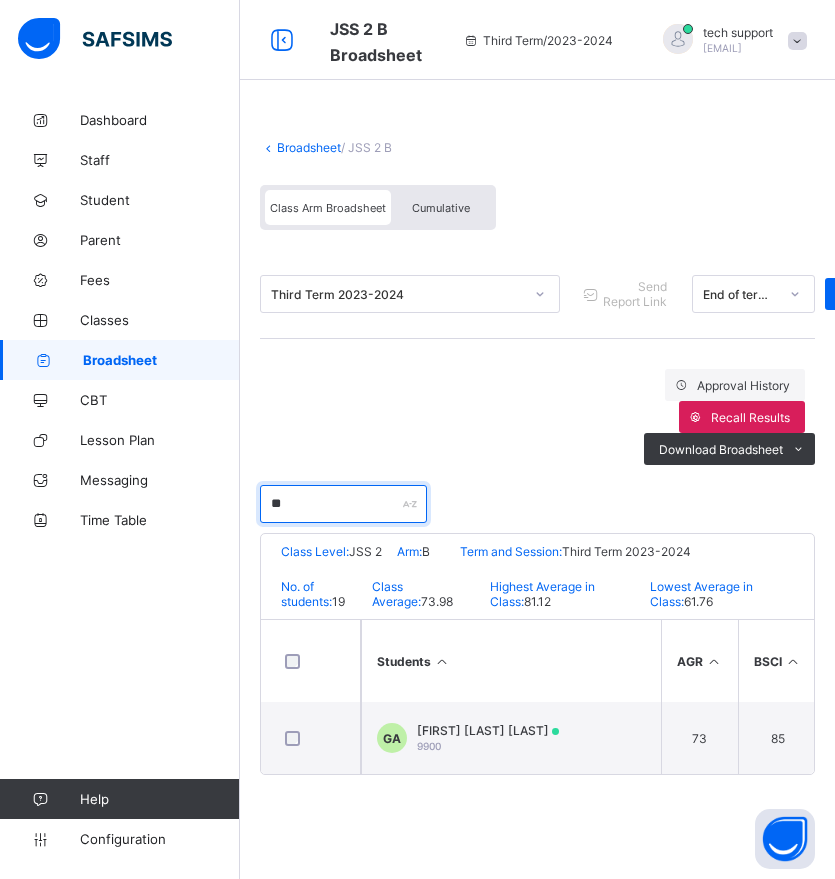 scroll, scrollTop: 0, scrollLeft: 0, axis: both 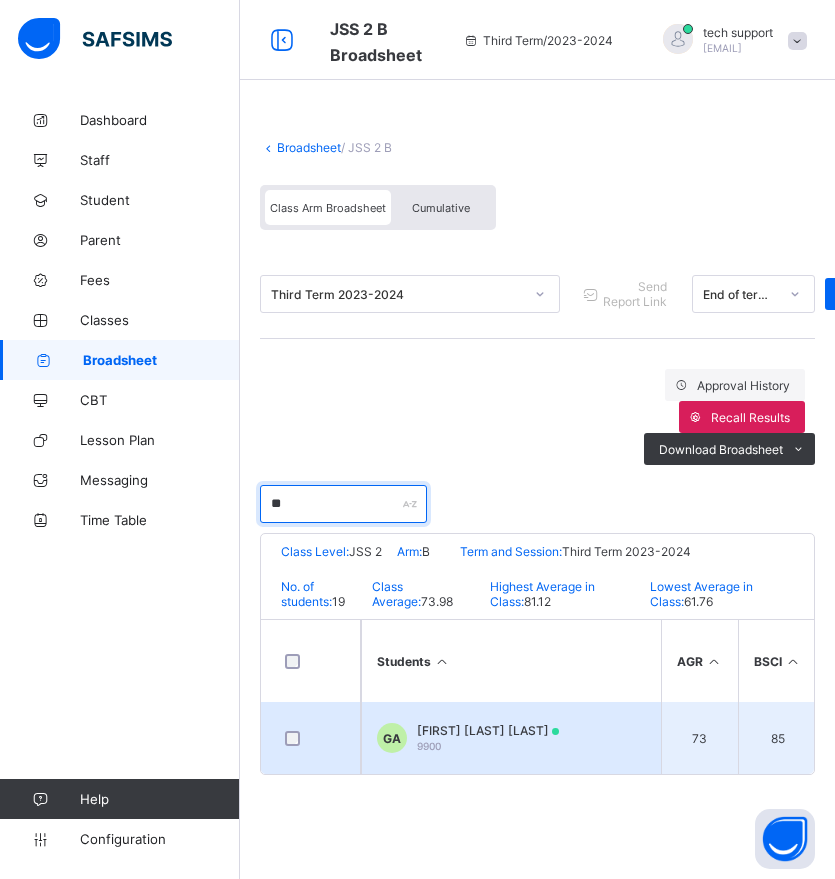 type on "**" 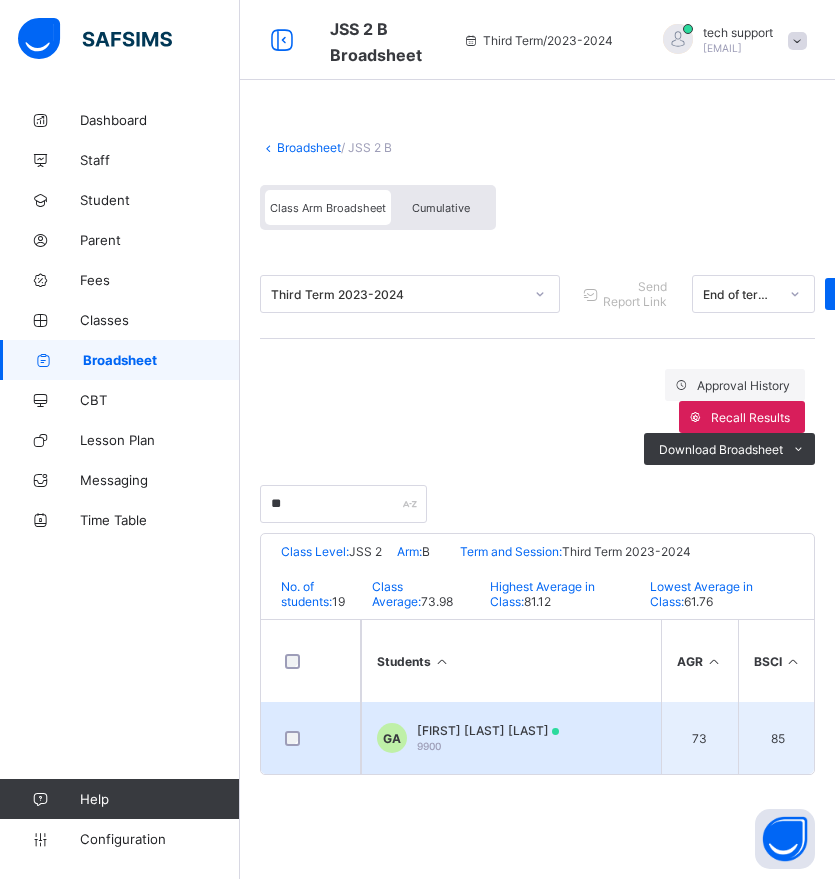 click on "GAIUS ACHIRGA ACHIRGA" at bounding box center (488, 730) 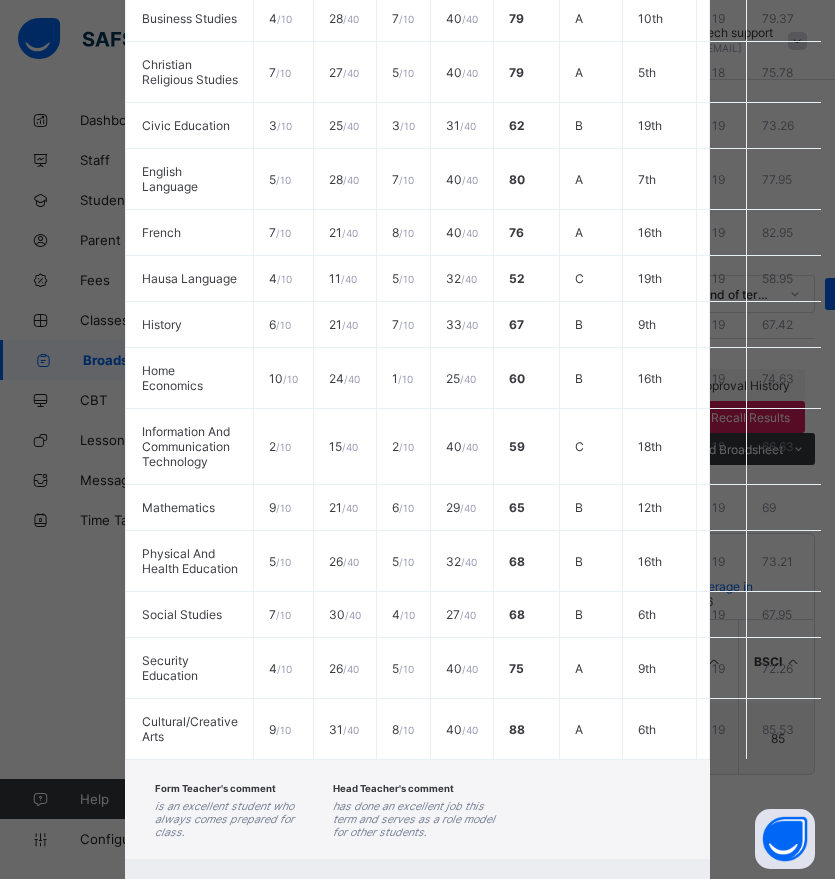 scroll, scrollTop: 956, scrollLeft: 0, axis: vertical 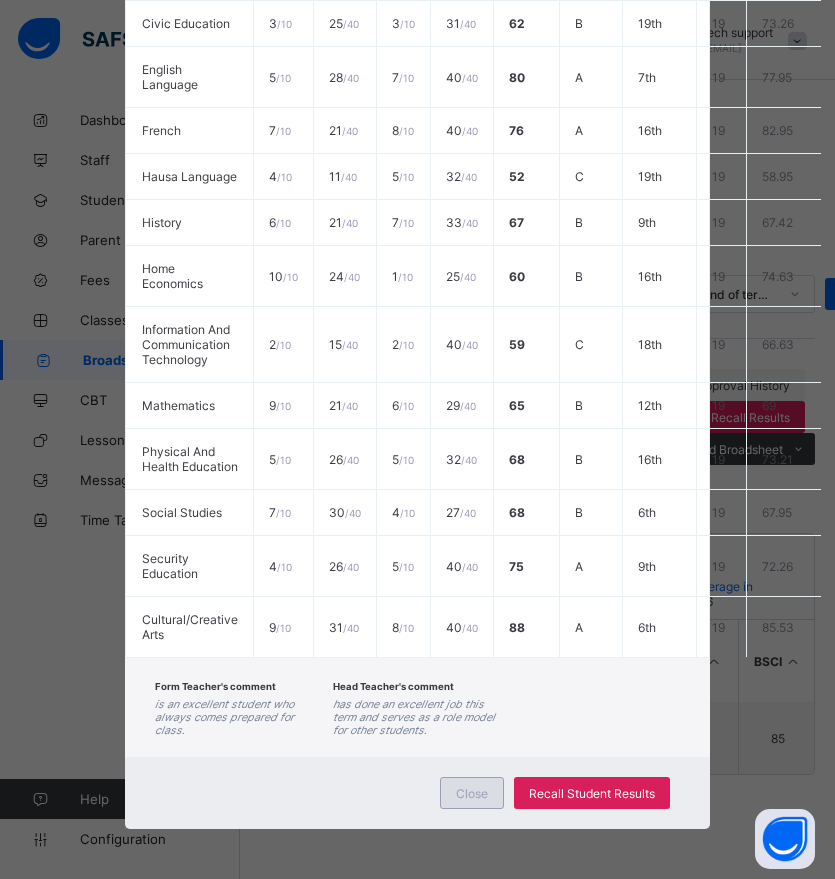 click on "Close" at bounding box center [472, 793] 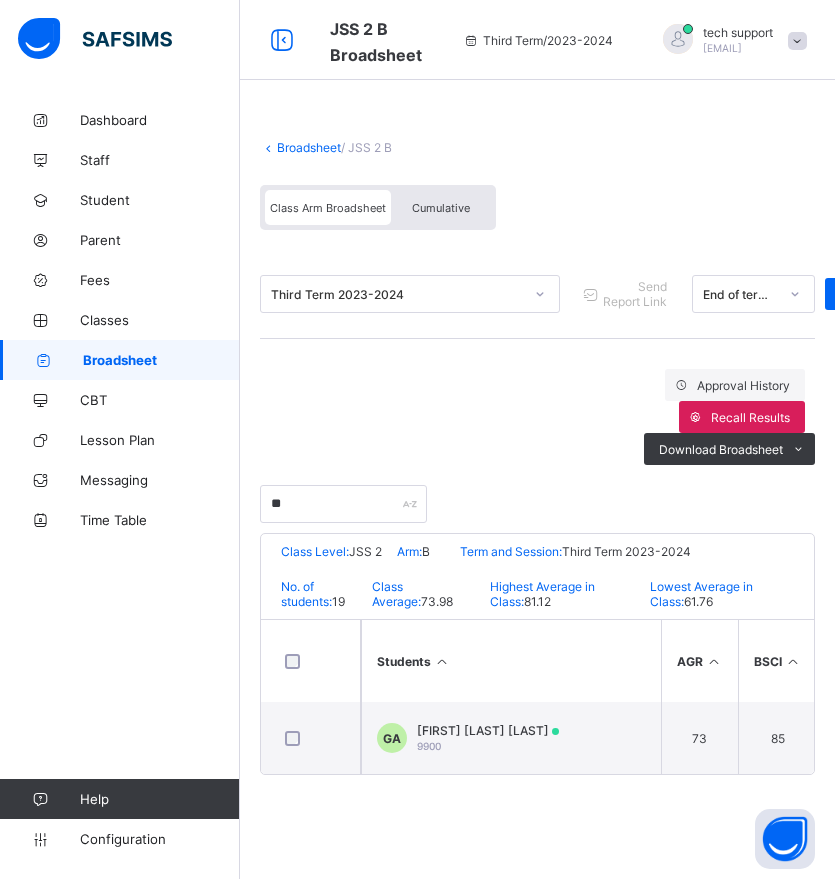 click on "Cumulative" at bounding box center (441, 208) 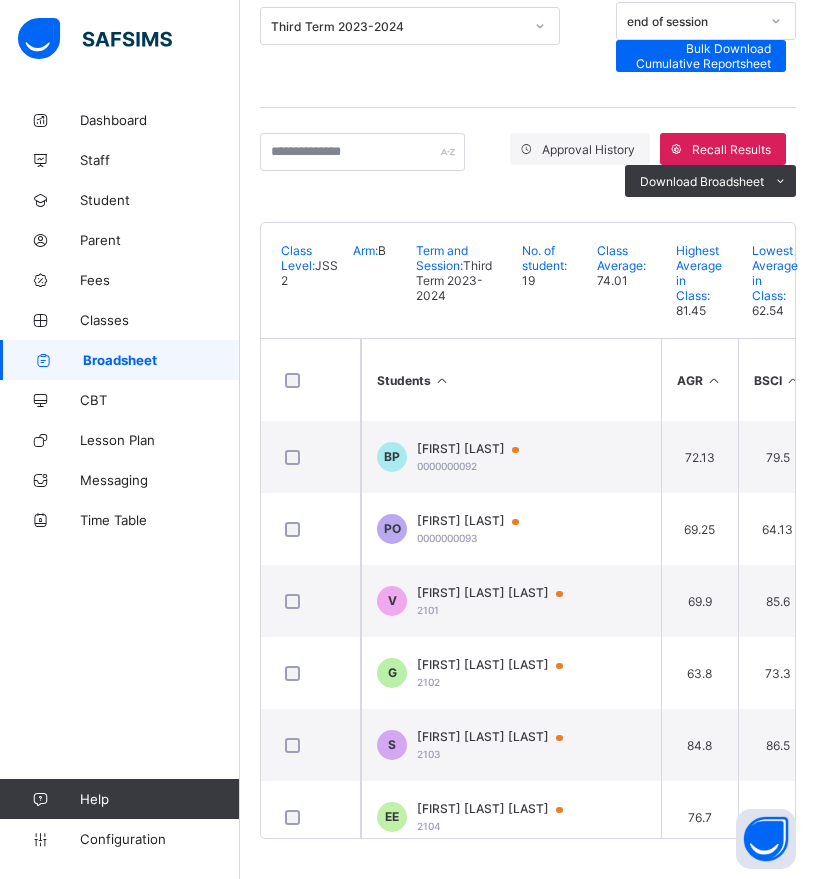 scroll, scrollTop: 335, scrollLeft: 0, axis: vertical 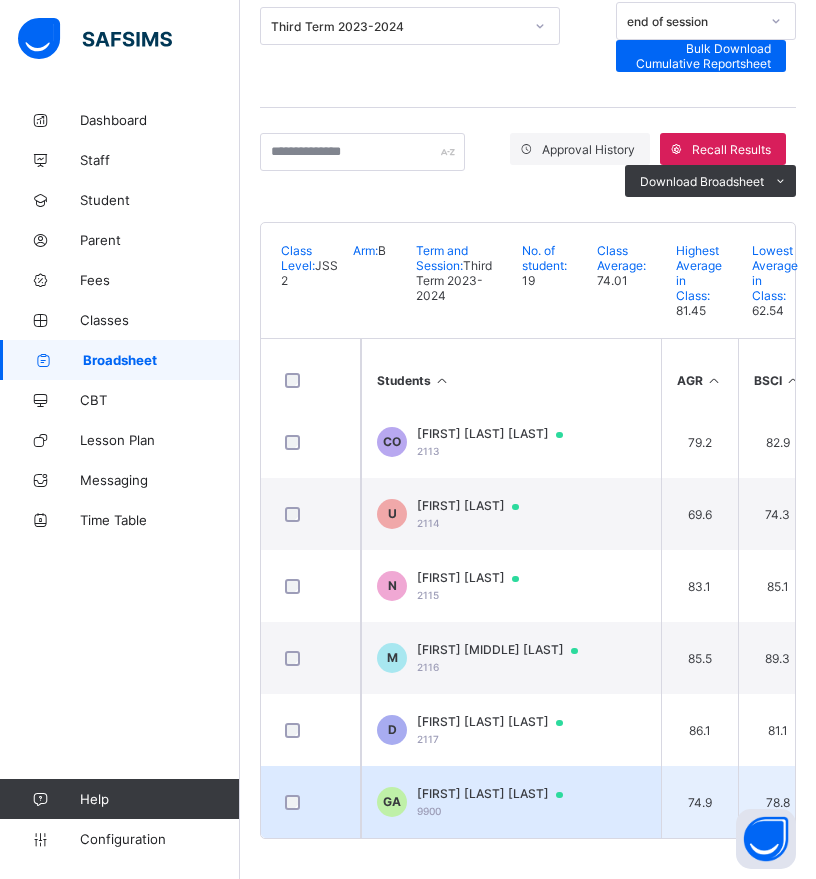 click on "GAIUS ACHIRGA ACHIRGA" at bounding box center [499, 794] 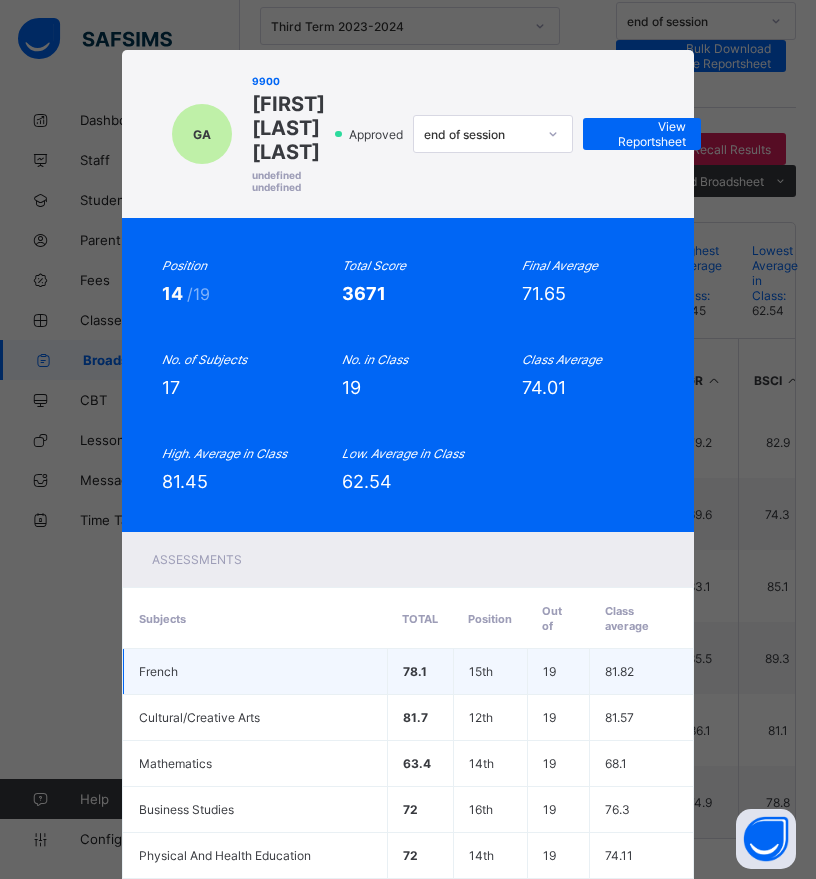 scroll, scrollTop: 749, scrollLeft: 0, axis: vertical 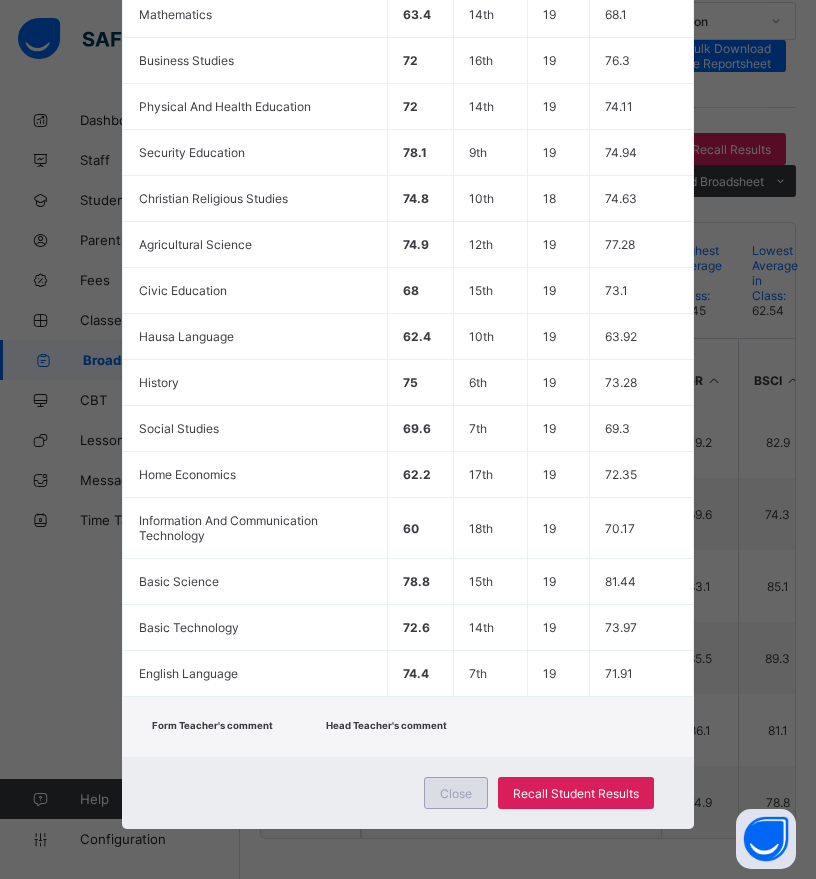 click on "Close" at bounding box center (456, 793) 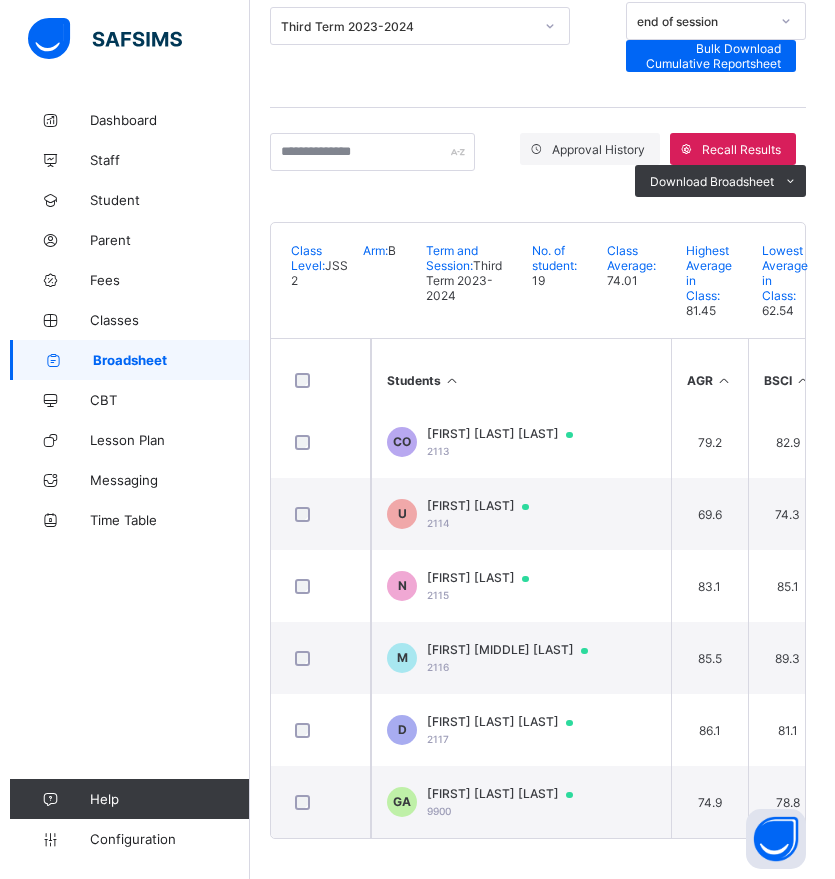 scroll, scrollTop: 0, scrollLeft: 0, axis: both 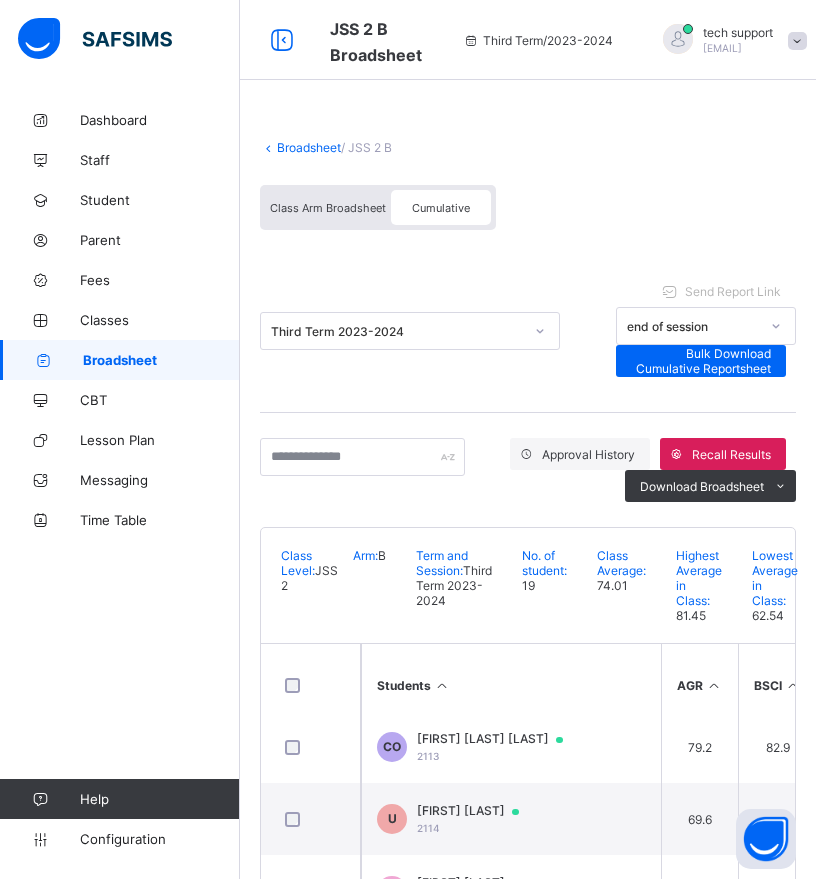 click on "Class Arm Broadsheet" at bounding box center [328, 208] 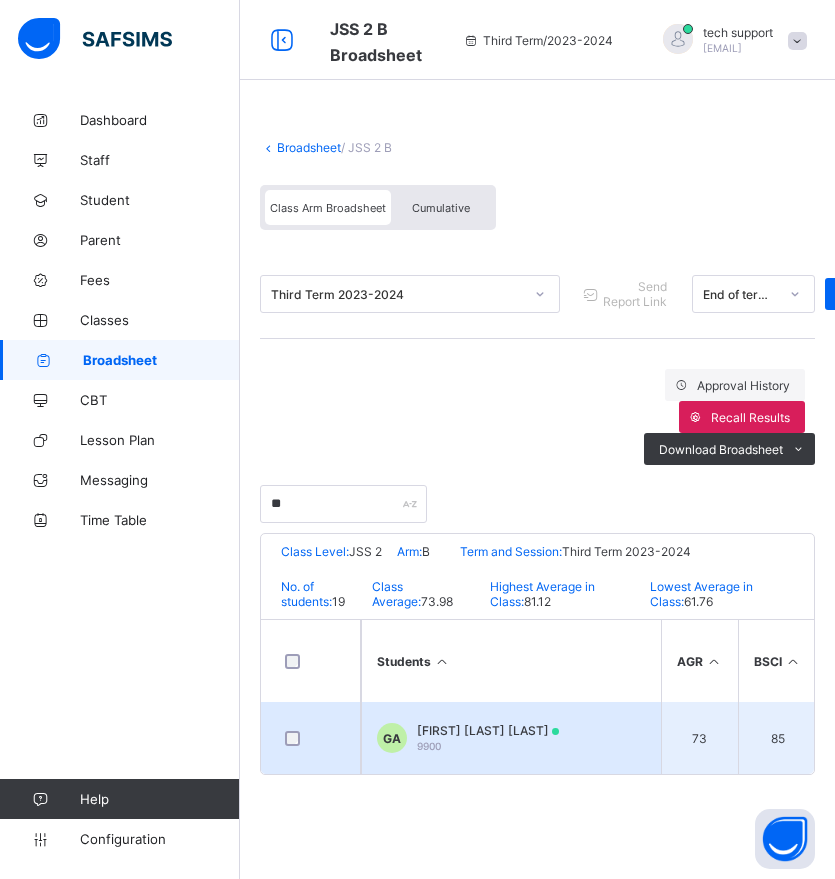click on "GA GAIUS ACHIRGA ACHIRGA   9900" at bounding box center (511, 738) 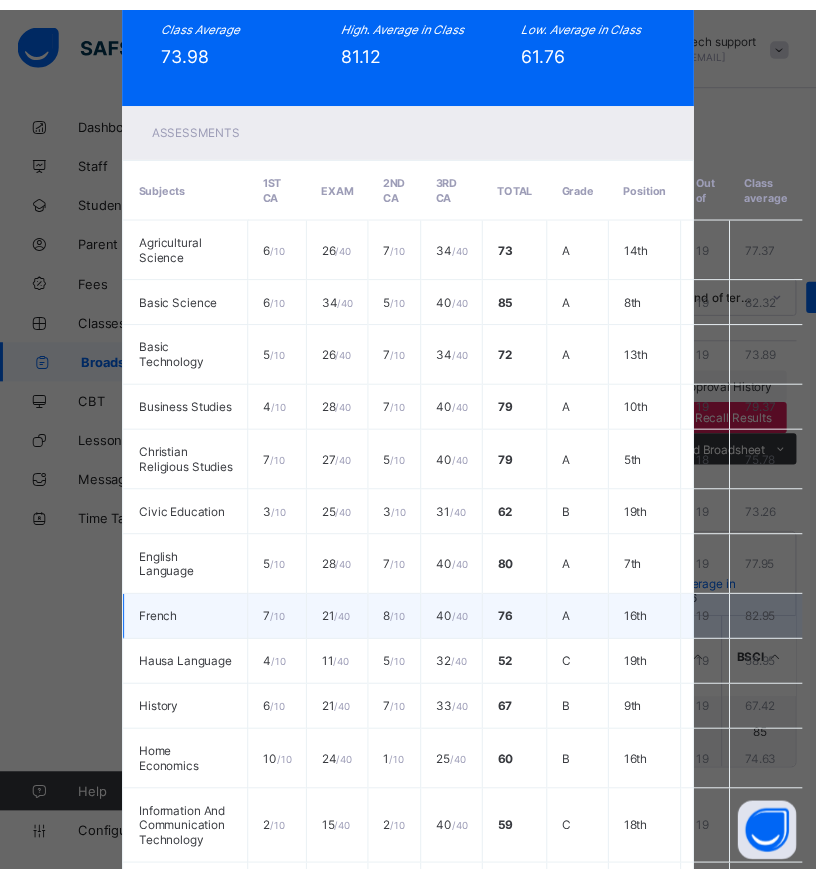 scroll, scrollTop: 956, scrollLeft: 0, axis: vertical 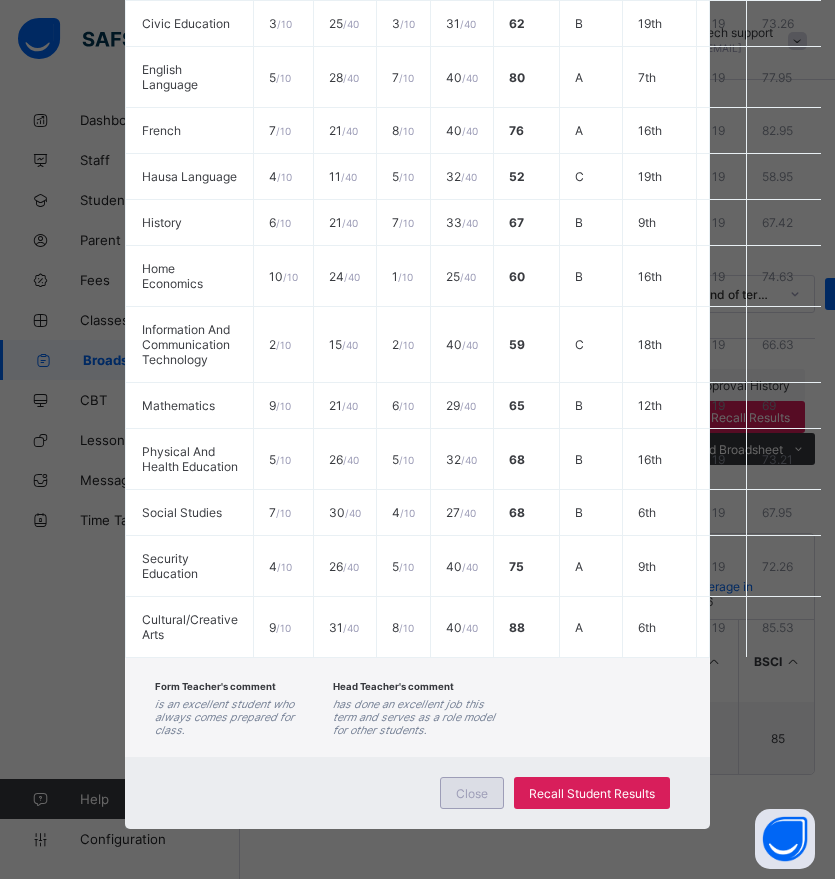 click on "Close" at bounding box center [472, 793] 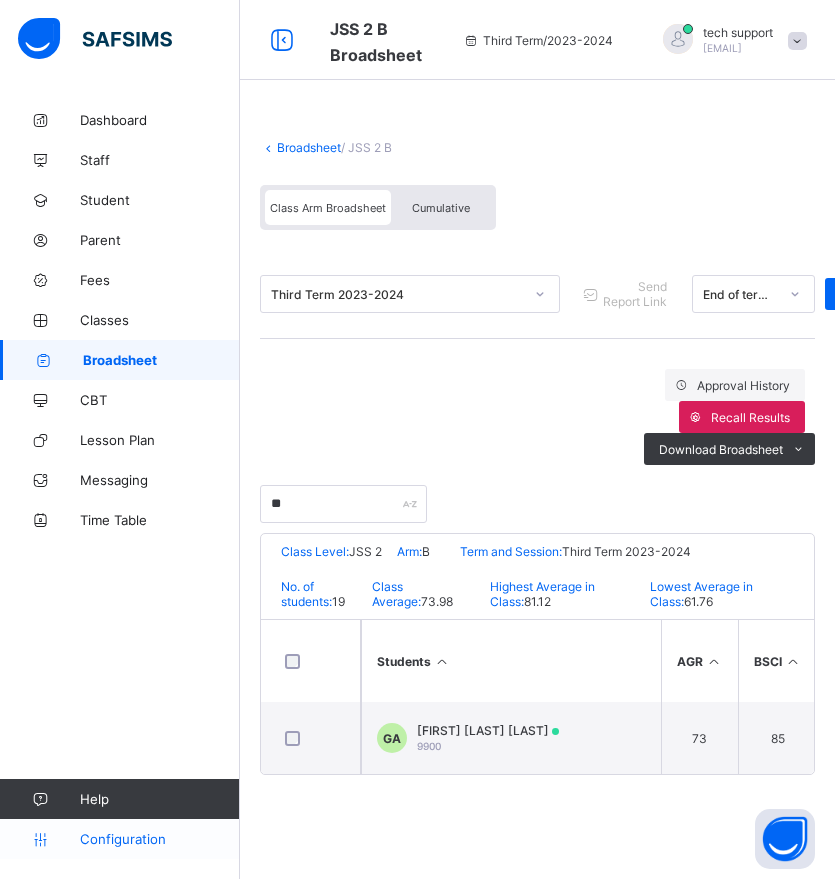 click on "Configuration" at bounding box center [159, 839] 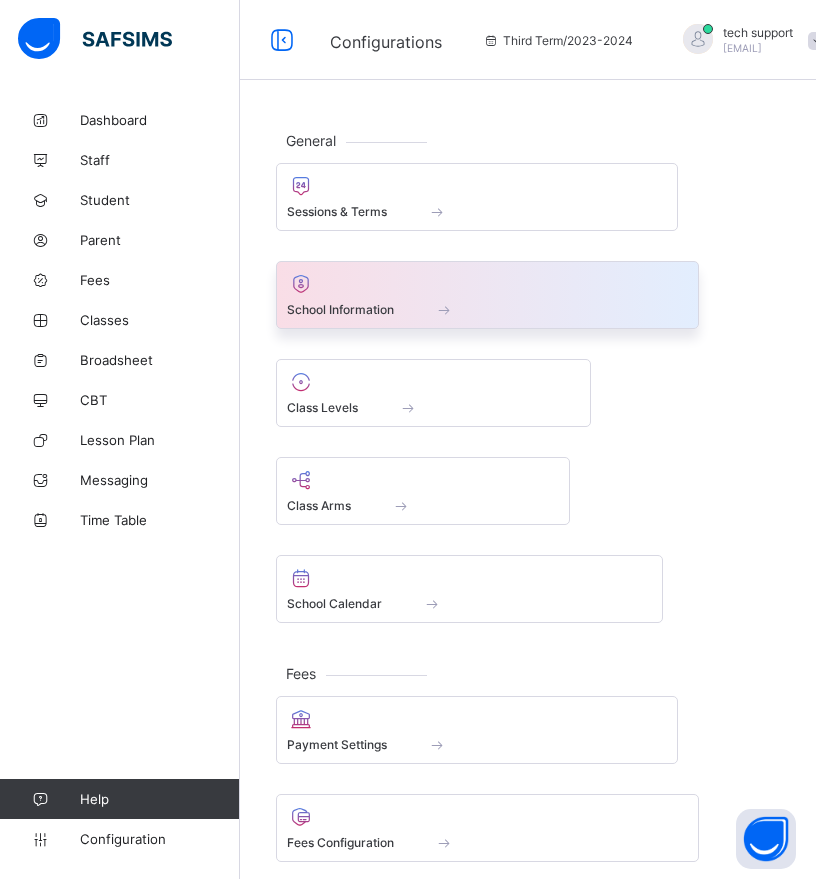 click at bounding box center (487, 298) 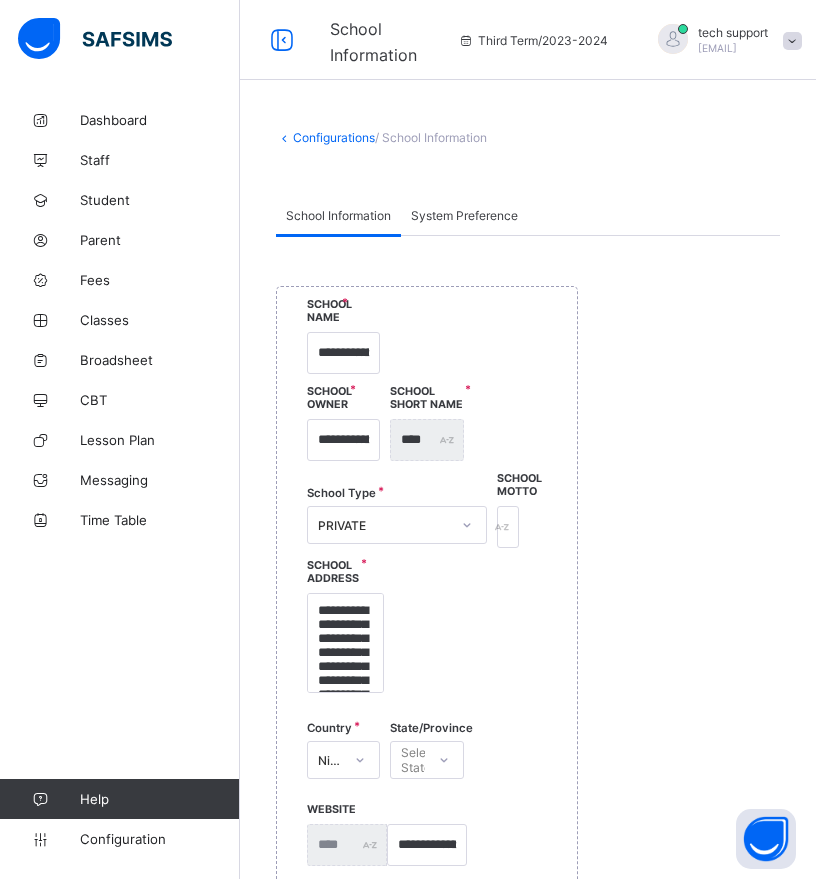 click on "System Preference" at bounding box center [464, 215] 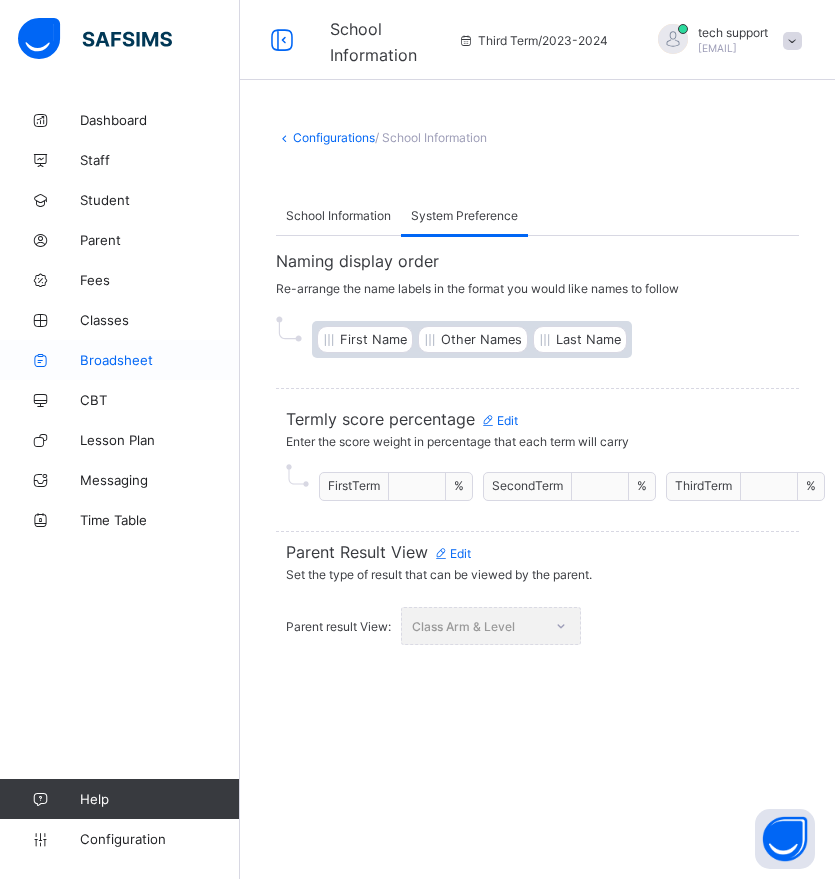 click on "Broadsheet" at bounding box center (160, 360) 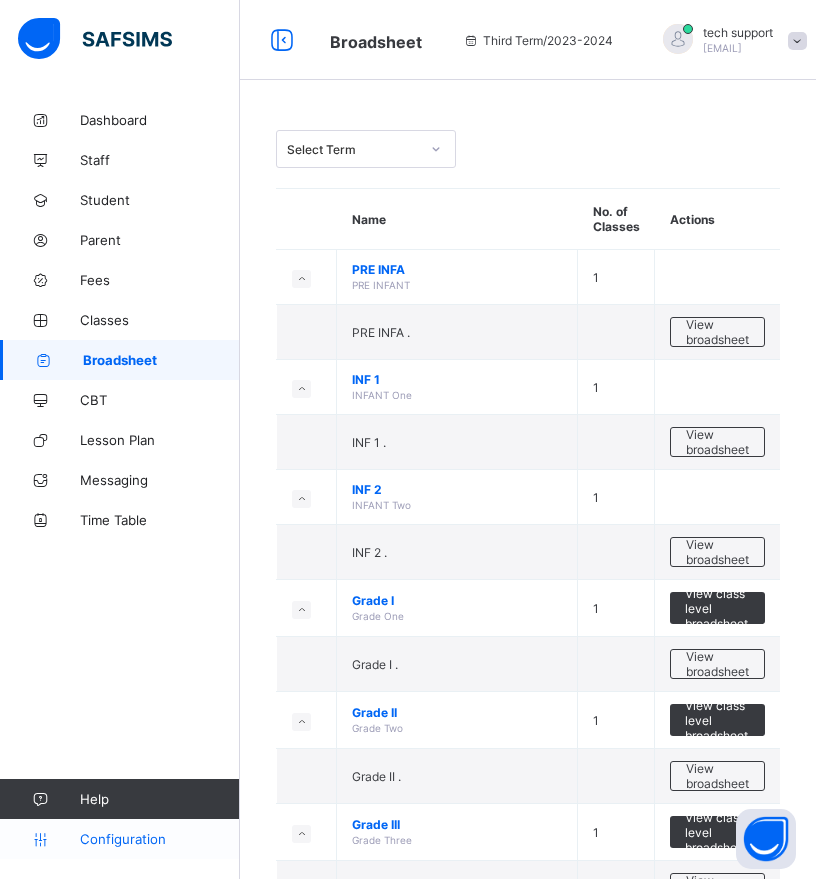 click on "Configuration" at bounding box center [159, 839] 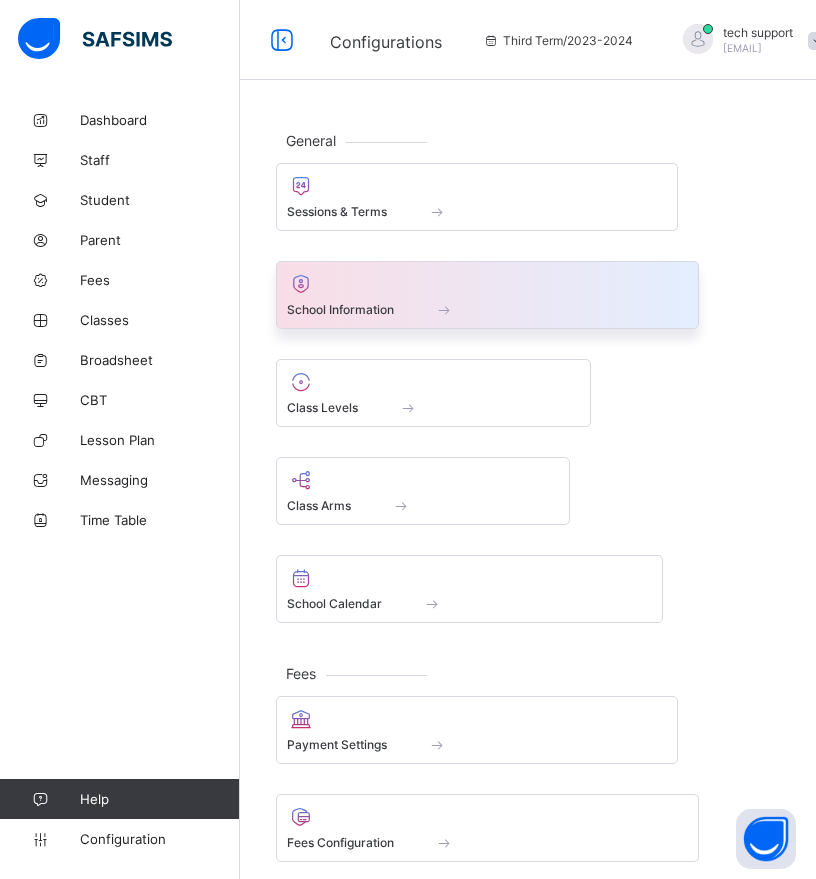 click at bounding box center [487, 284] 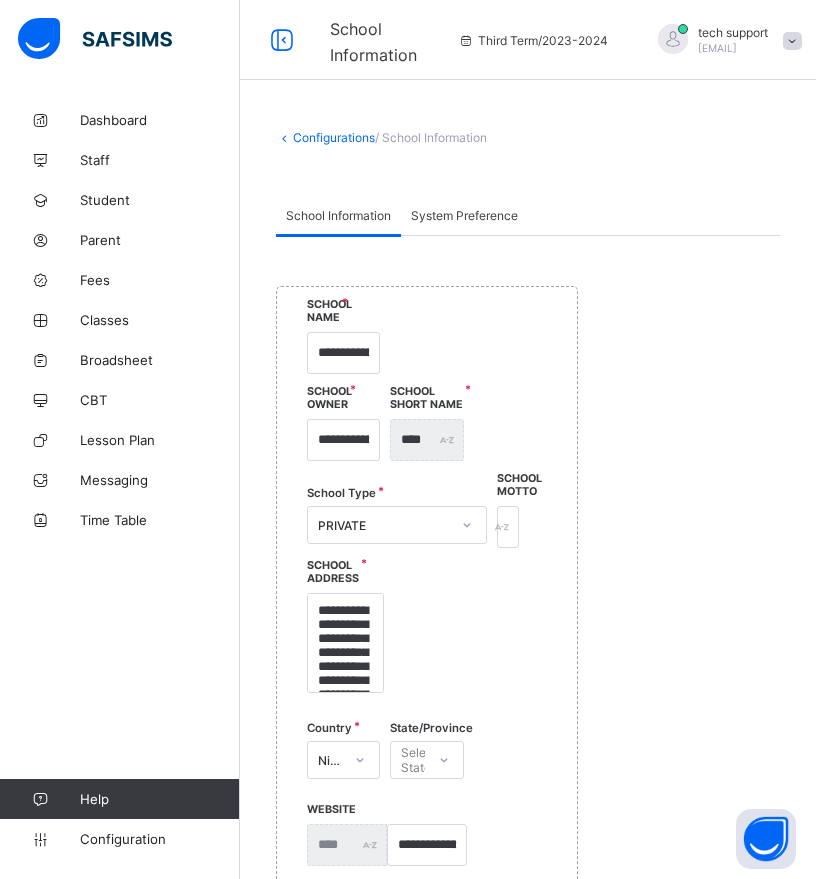 click on "System Preference" at bounding box center (464, 215) 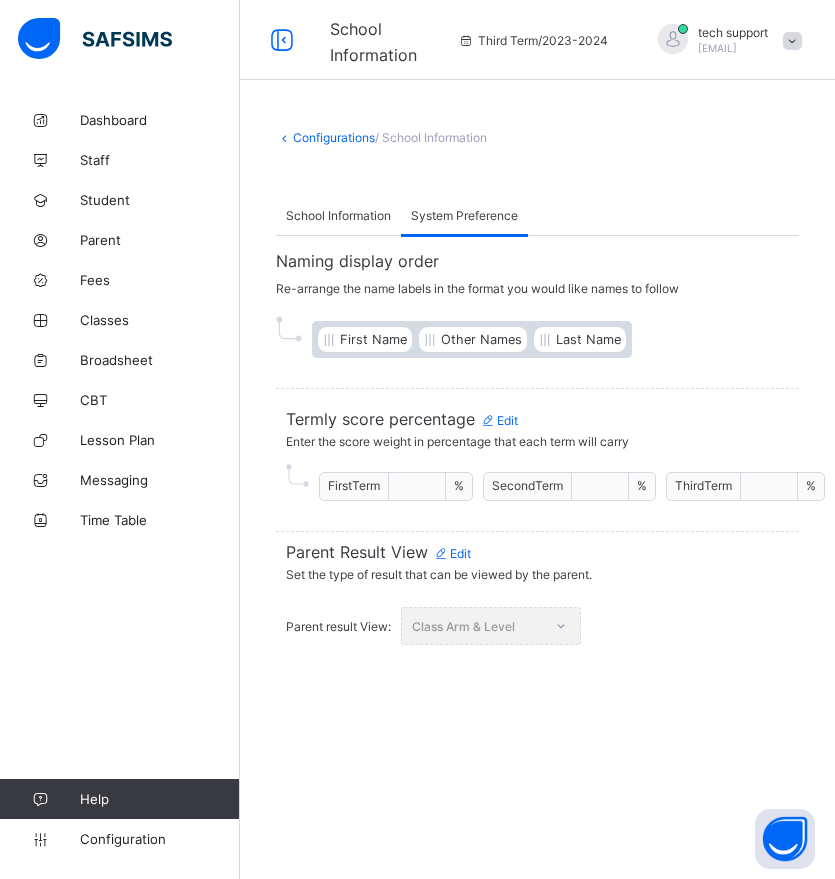 click on "Class Arm & Level" at bounding box center [491, 626] 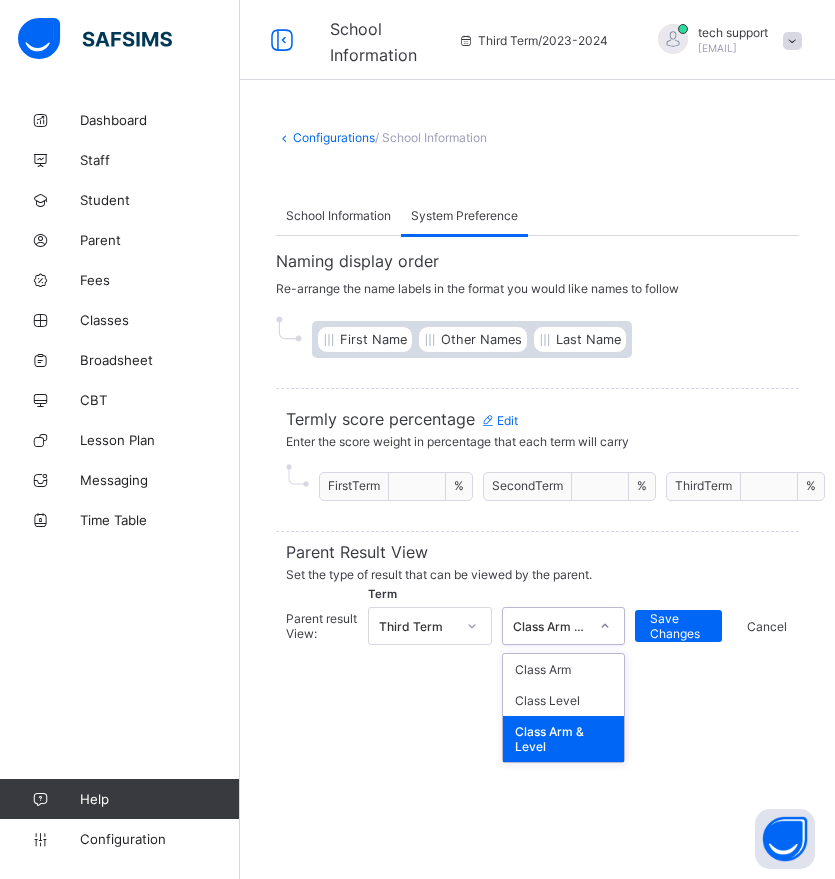 click on "Class Arm & Level" at bounding box center (551, 626) 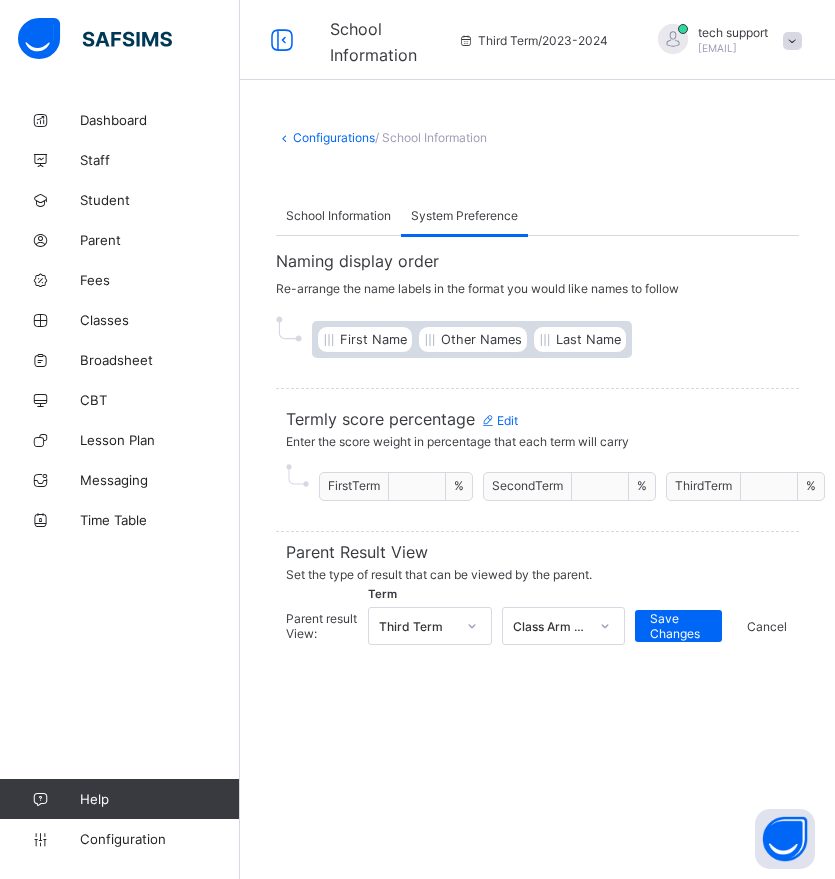click on "Parent Result View   Set the type of result that can be viewed by the parent. Parent result View:  Term Third Term Class Arm & Level Save Changes Cancel" at bounding box center (537, 598) 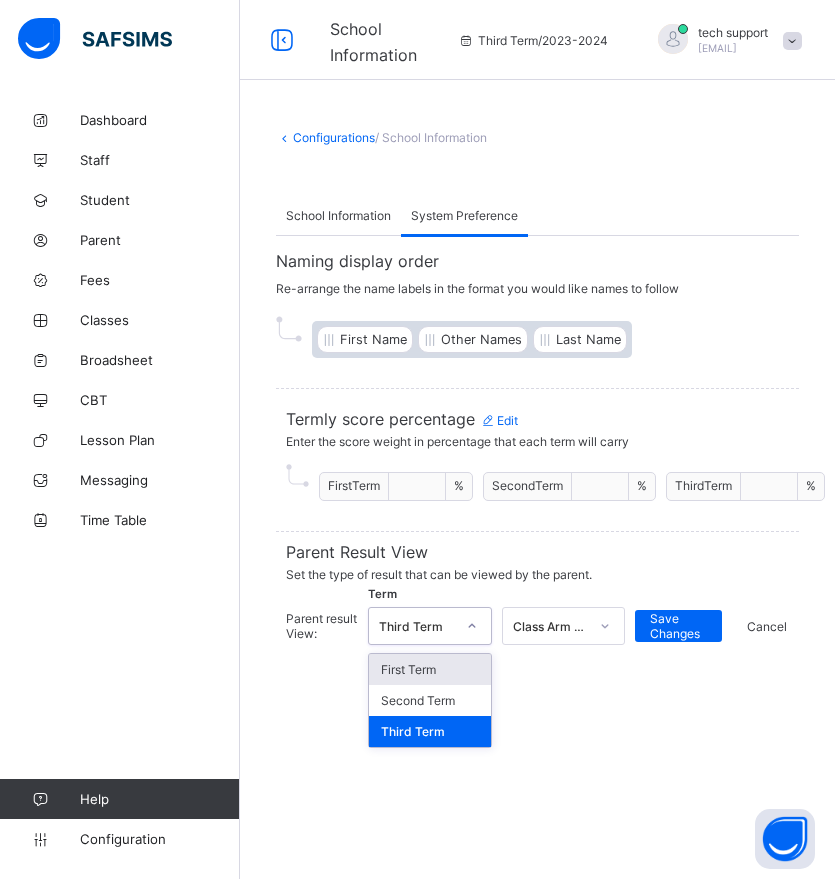 click 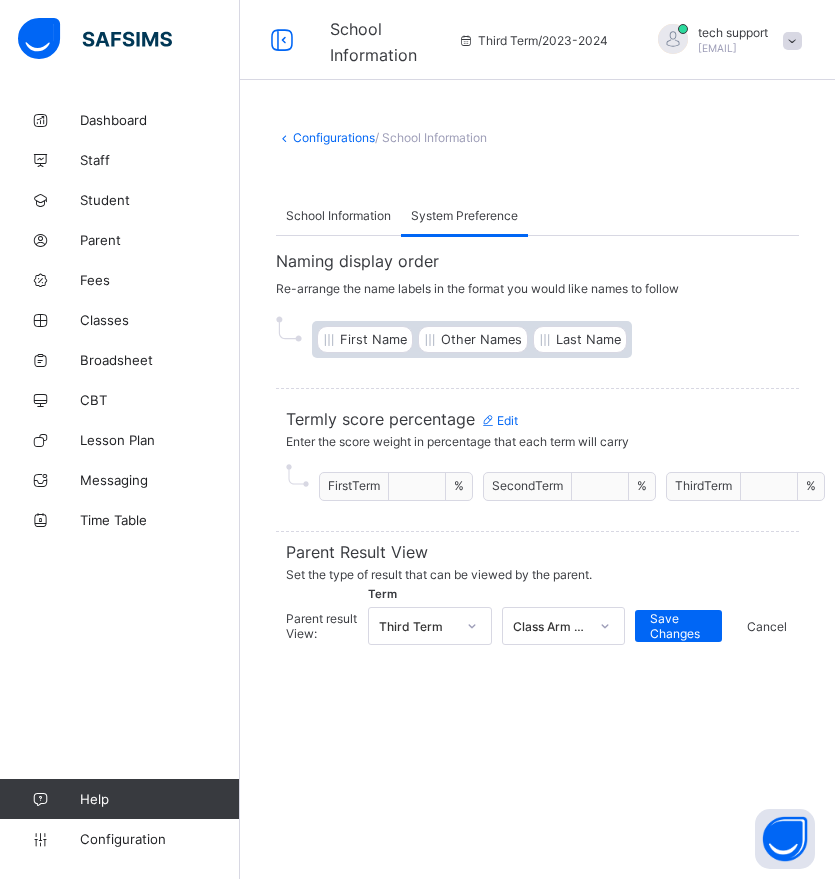 click on "**********" at bounding box center [537, 439] 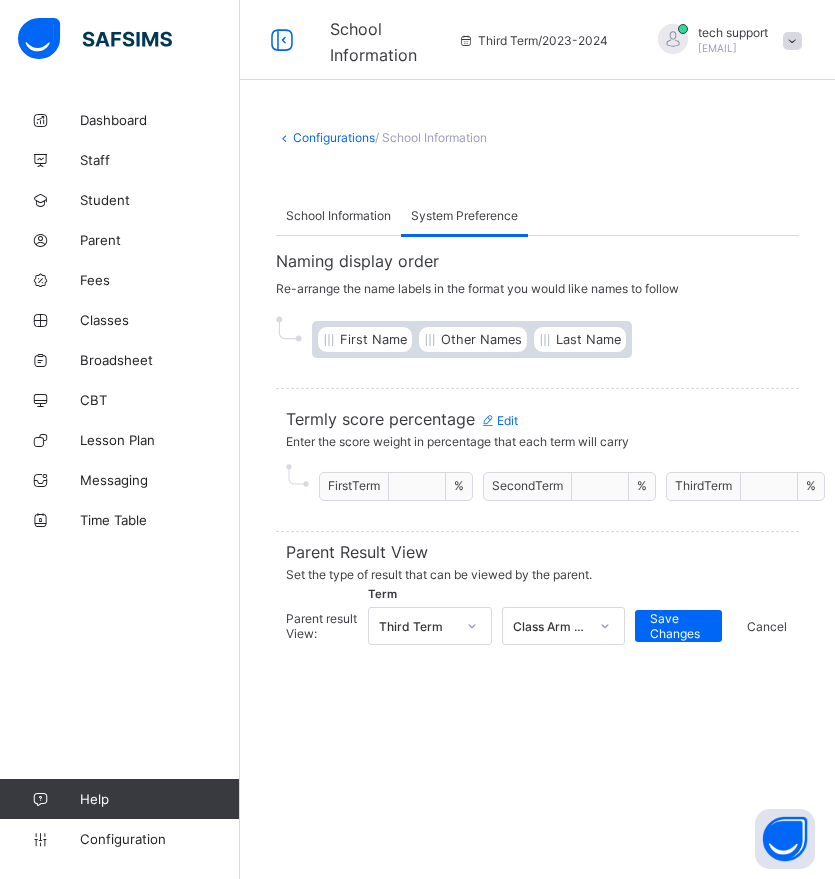 click on "Class Arm & Level" at bounding box center (545, 626) 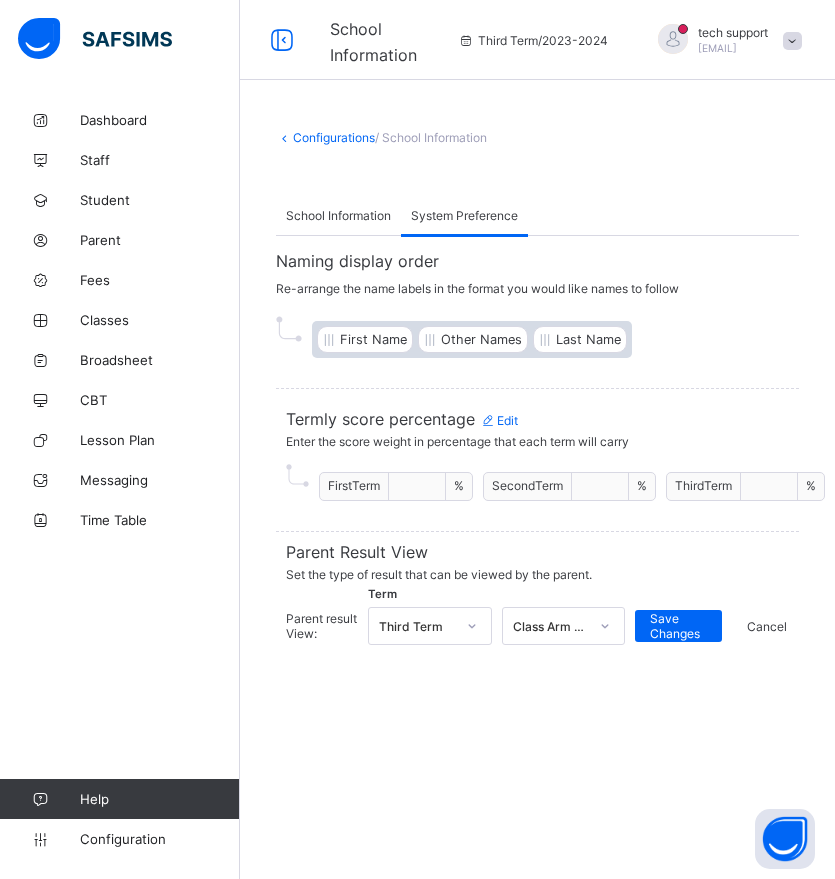 click on "**********" at bounding box center [537, 439] 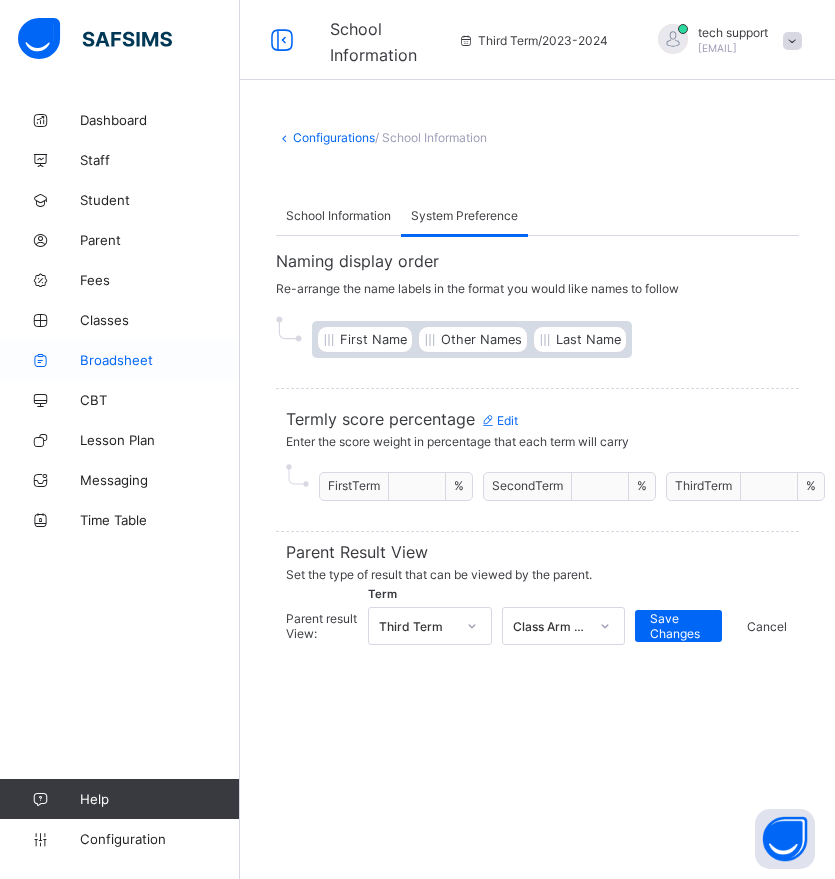 click on "Broadsheet" at bounding box center (160, 360) 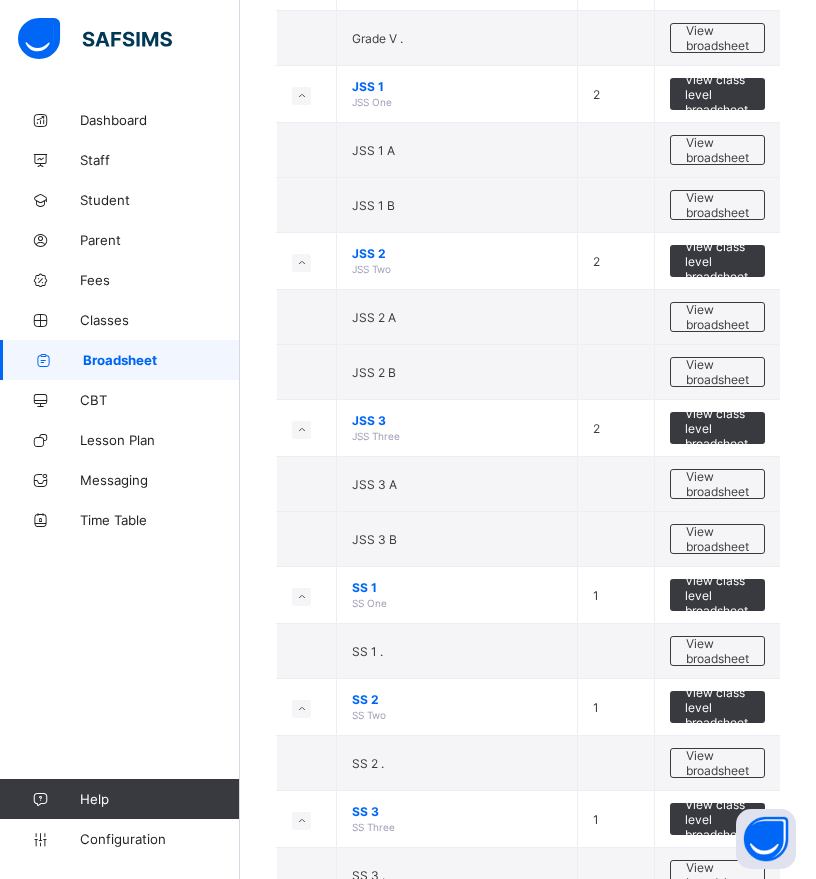 scroll, scrollTop: 1076, scrollLeft: 0, axis: vertical 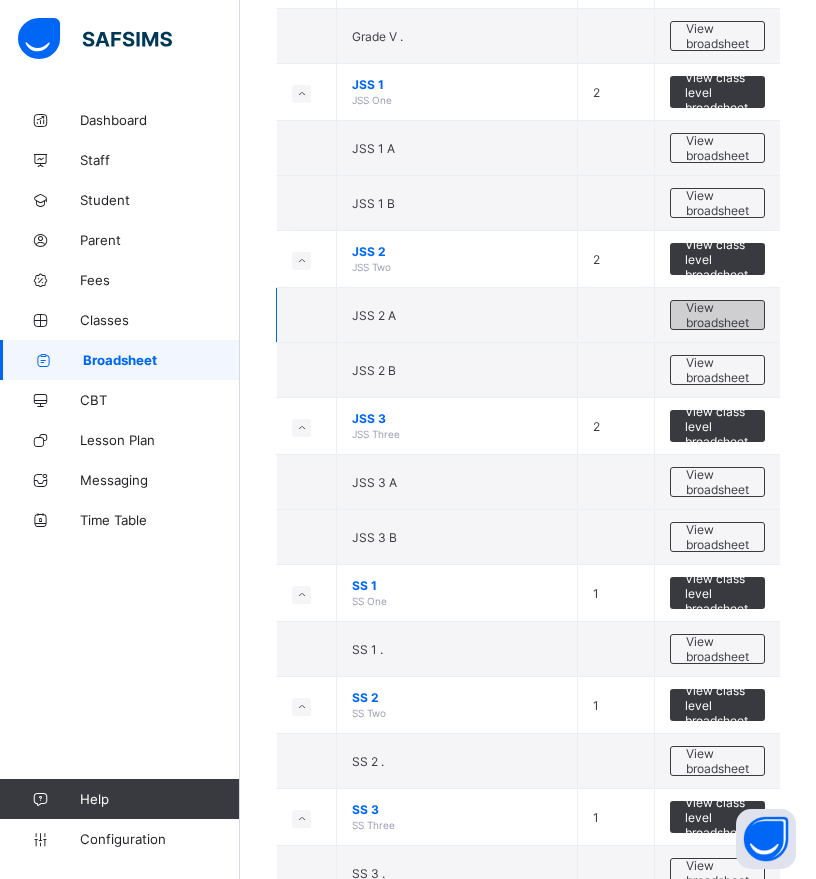 click on "View broadsheet" at bounding box center [717, 315] 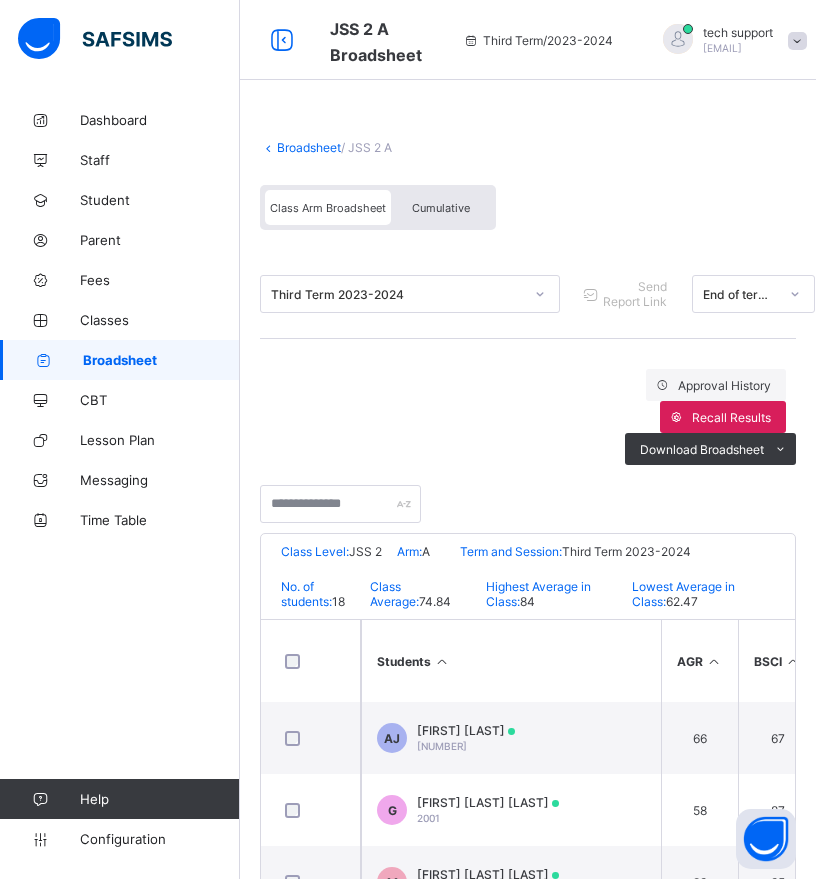 scroll, scrollTop: 281, scrollLeft: 0, axis: vertical 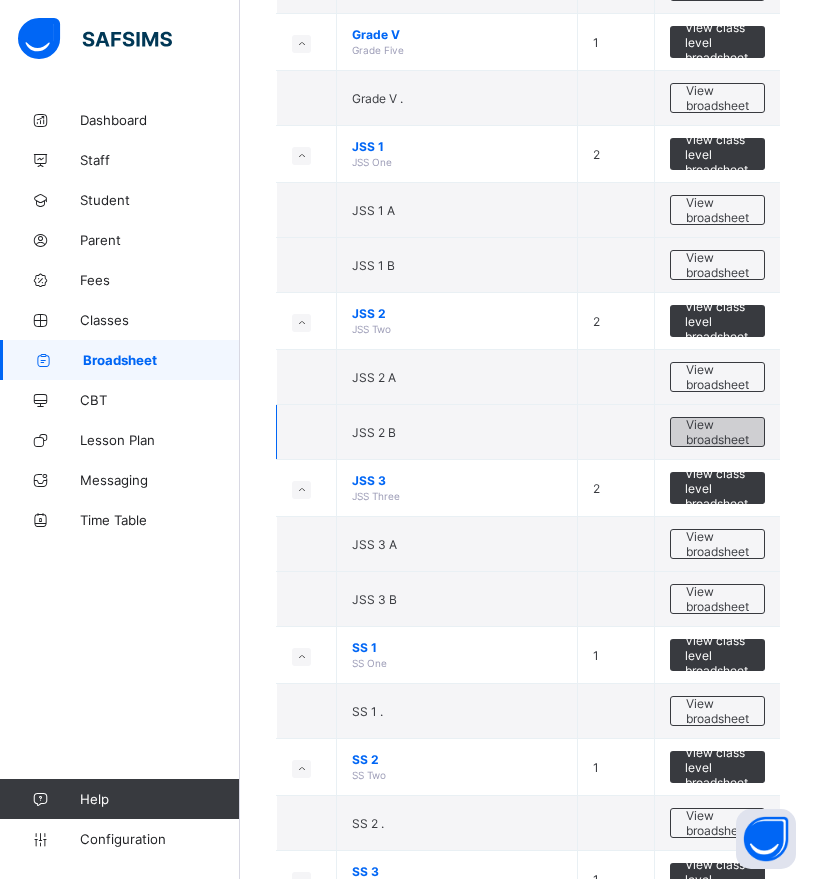 click on "View broadsheet" at bounding box center (717, 432) 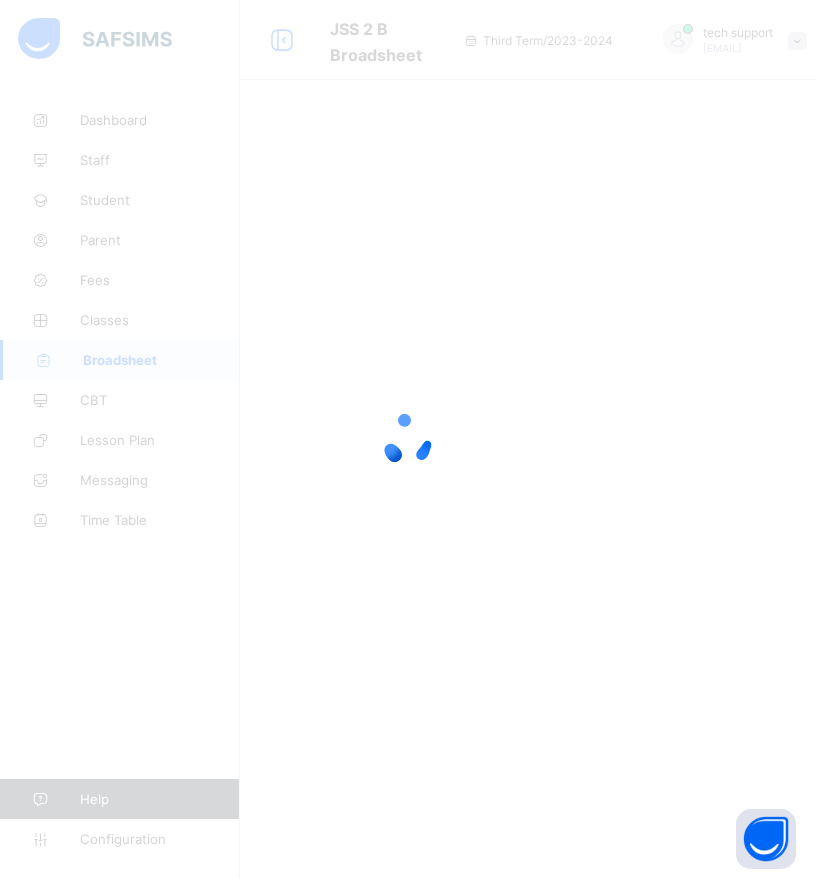 scroll, scrollTop: 0, scrollLeft: 0, axis: both 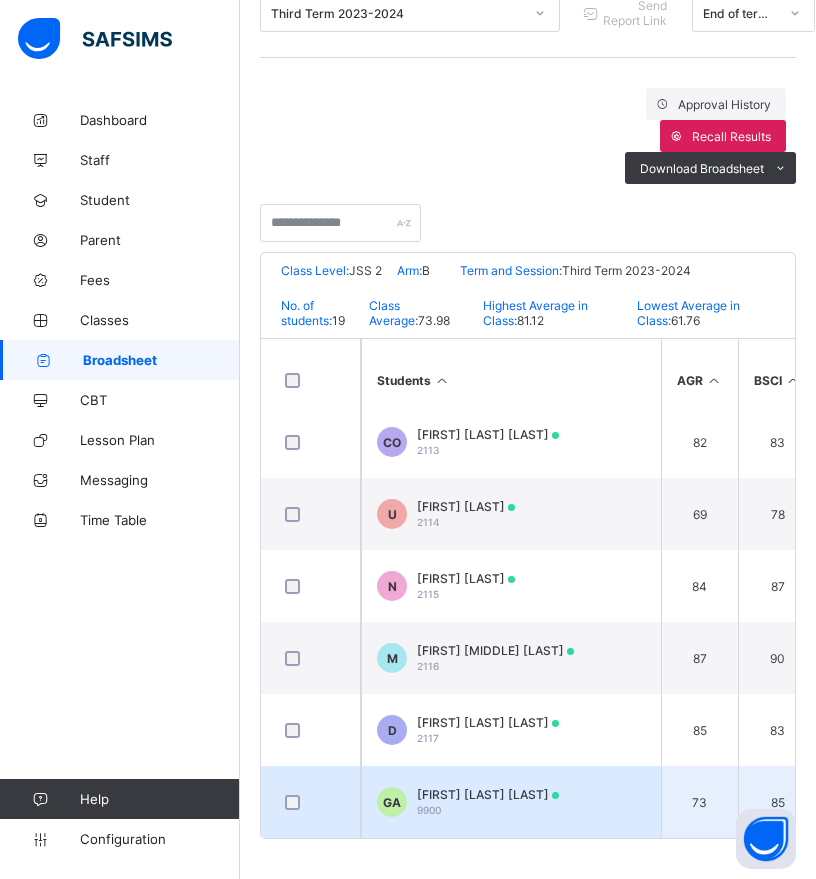 click on "GAIUS ACHIRGA ACHIRGA" at bounding box center (488, 794) 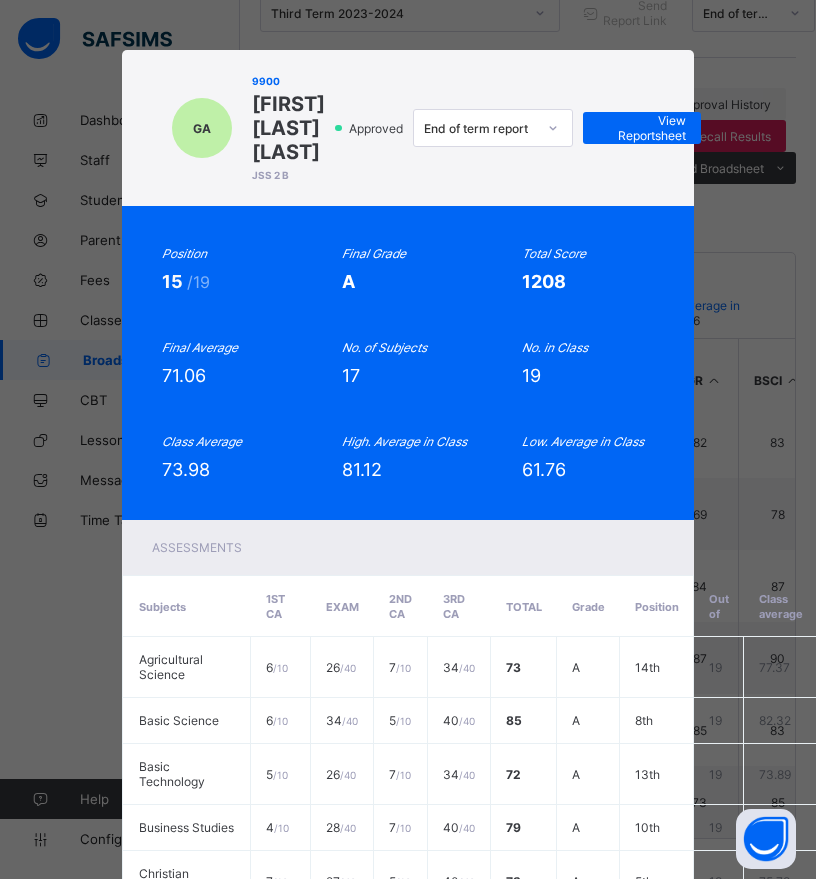 click on "End of term report" at bounding box center (480, 128) 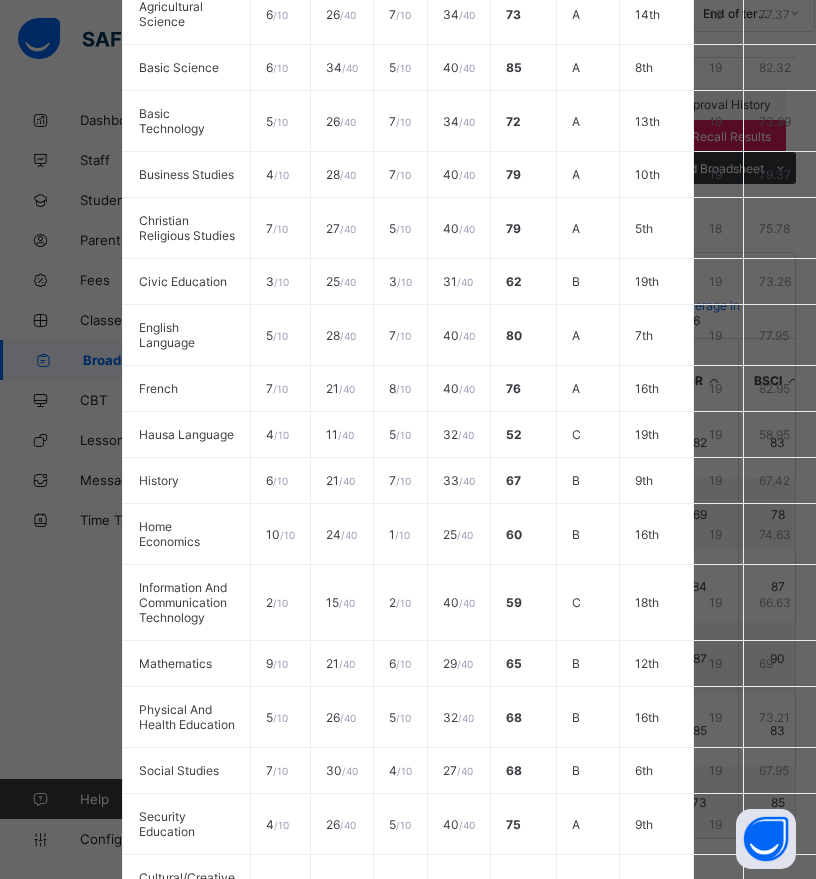 scroll, scrollTop: 956, scrollLeft: 0, axis: vertical 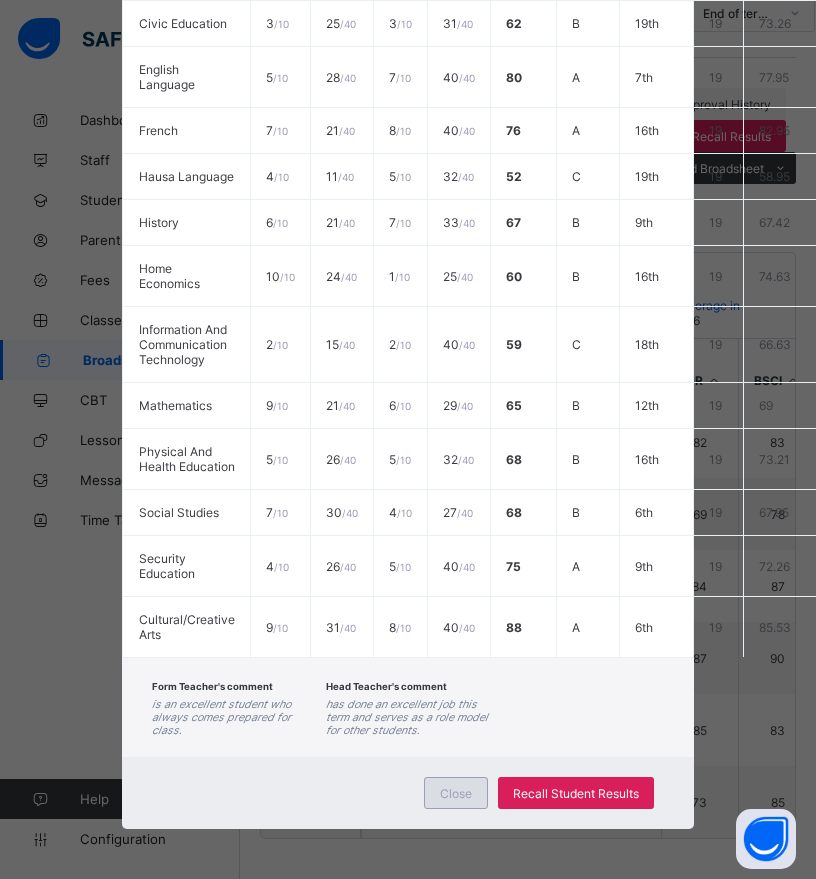 click on "Close" at bounding box center (456, 793) 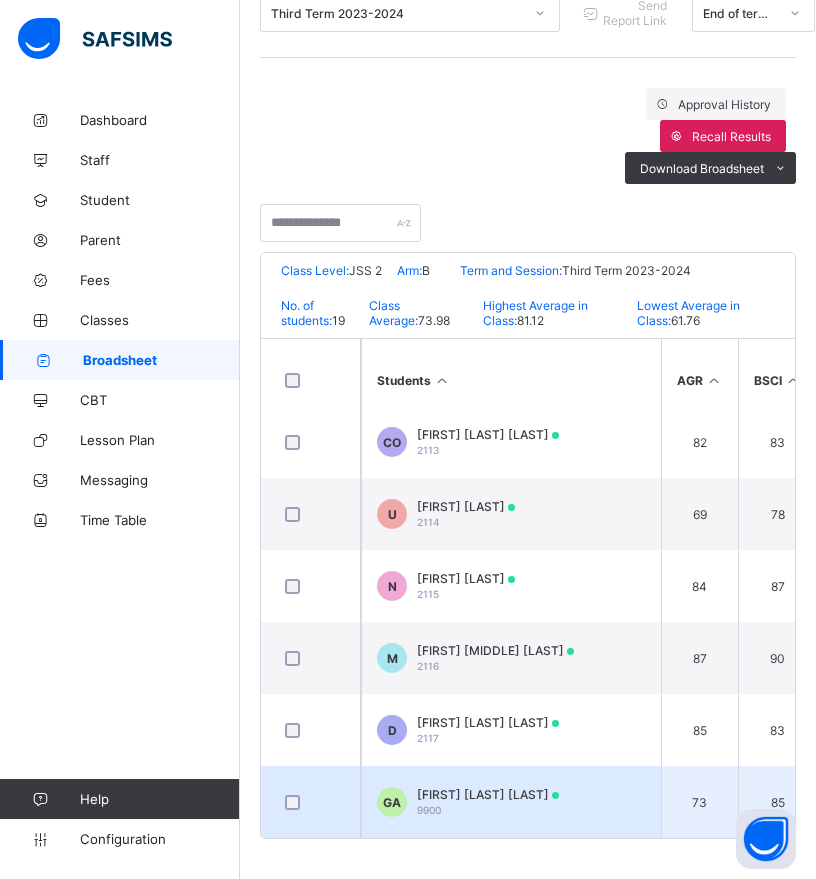 click on "GAIUS ACHIRGA ACHIRGA   9900" at bounding box center [488, 802] 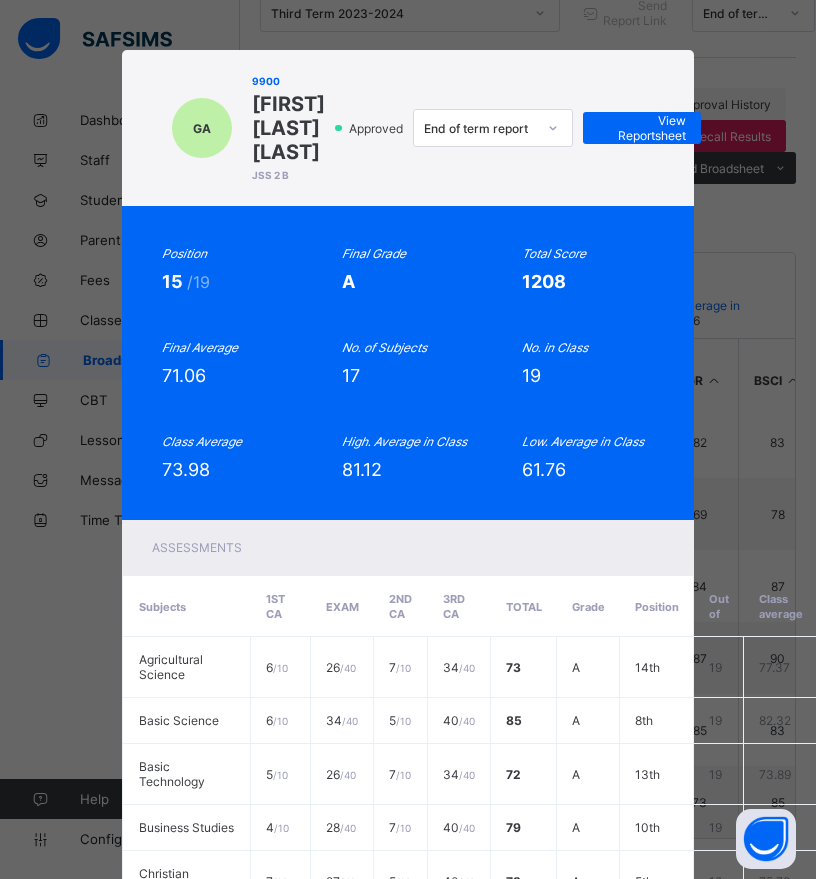 scroll, scrollTop: 1, scrollLeft: 0, axis: vertical 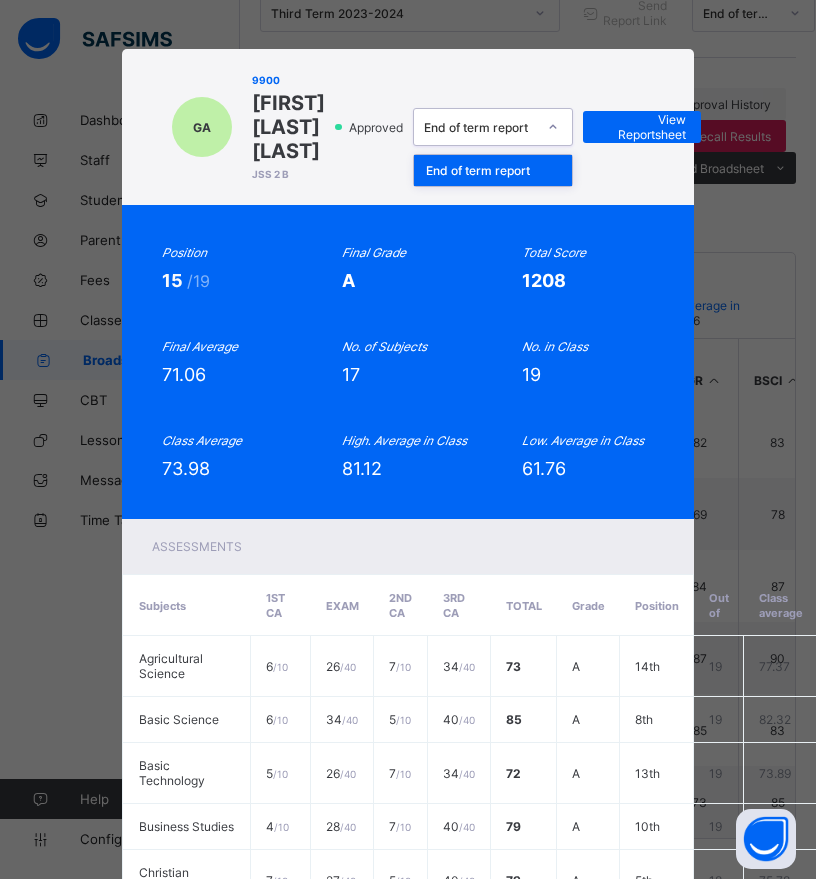 click on "End of term report" at bounding box center (480, 127) 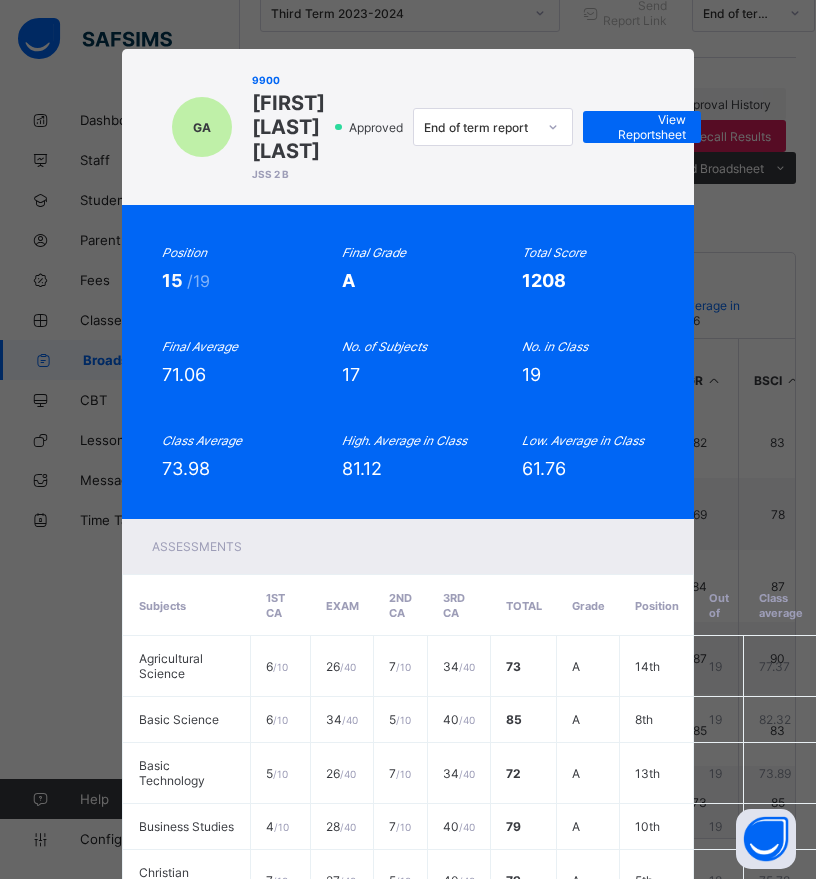 click on "Position         15       /19         Final Grade         A         Total Score         1208         Final Average         71.06         No. of Subjects         17         No. in Class         19         Class Average         73.98         High. Average in Class         81.12         Low. Average in Class         61.76" at bounding box center [407, 362] 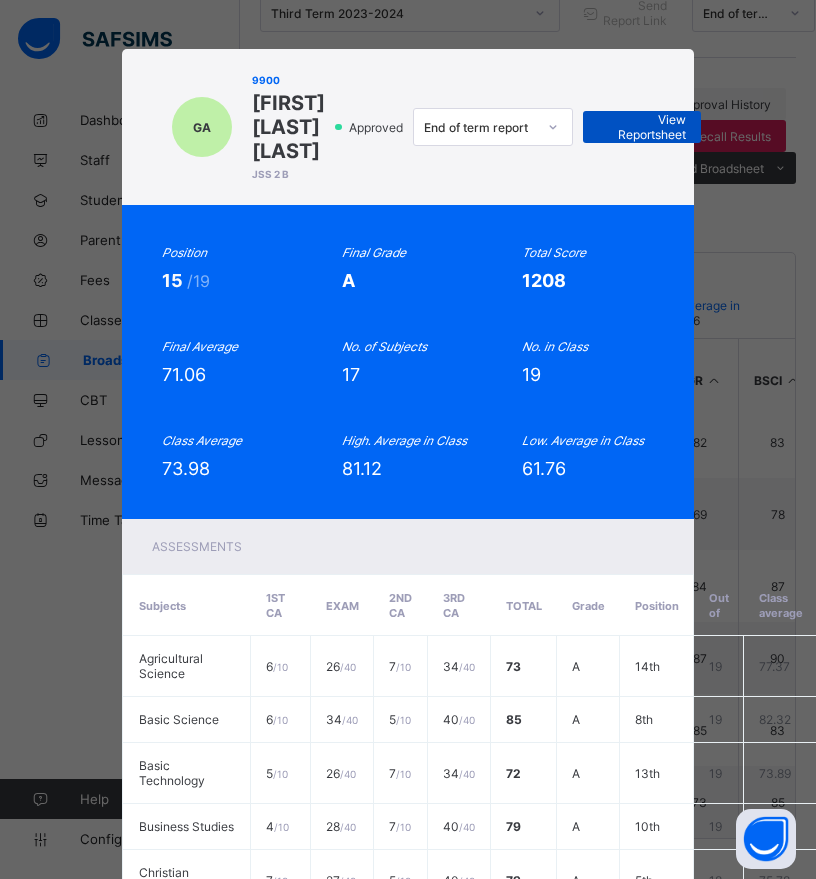 click on "View Reportsheet" at bounding box center [642, 127] 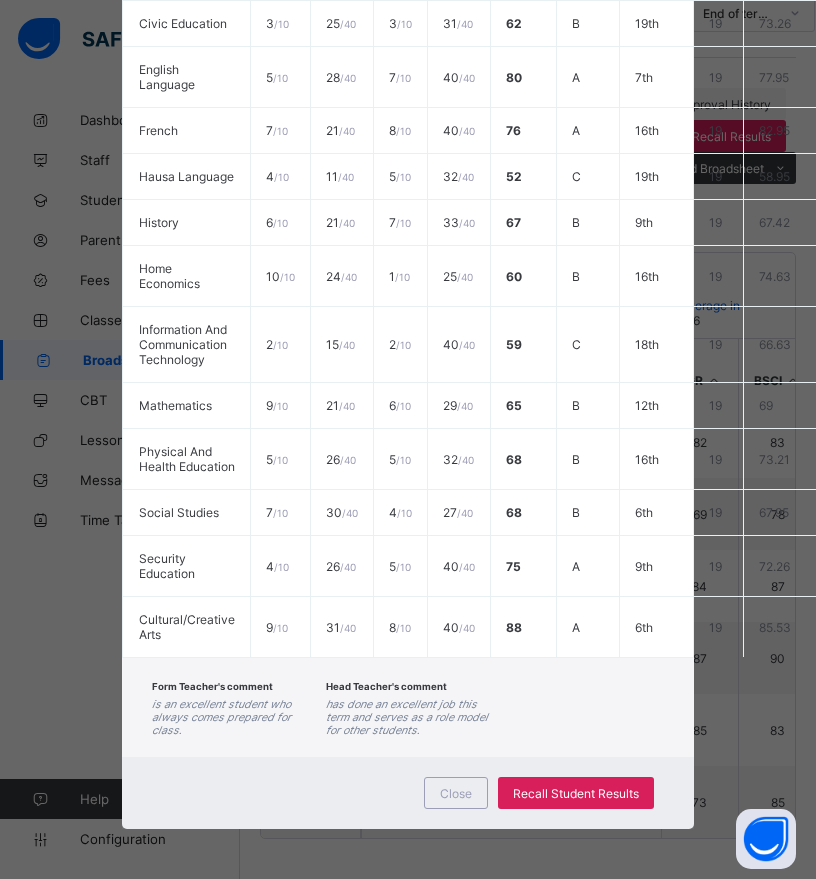 scroll, scrollTop: 956, scrollLeft: 0, axis: vertical 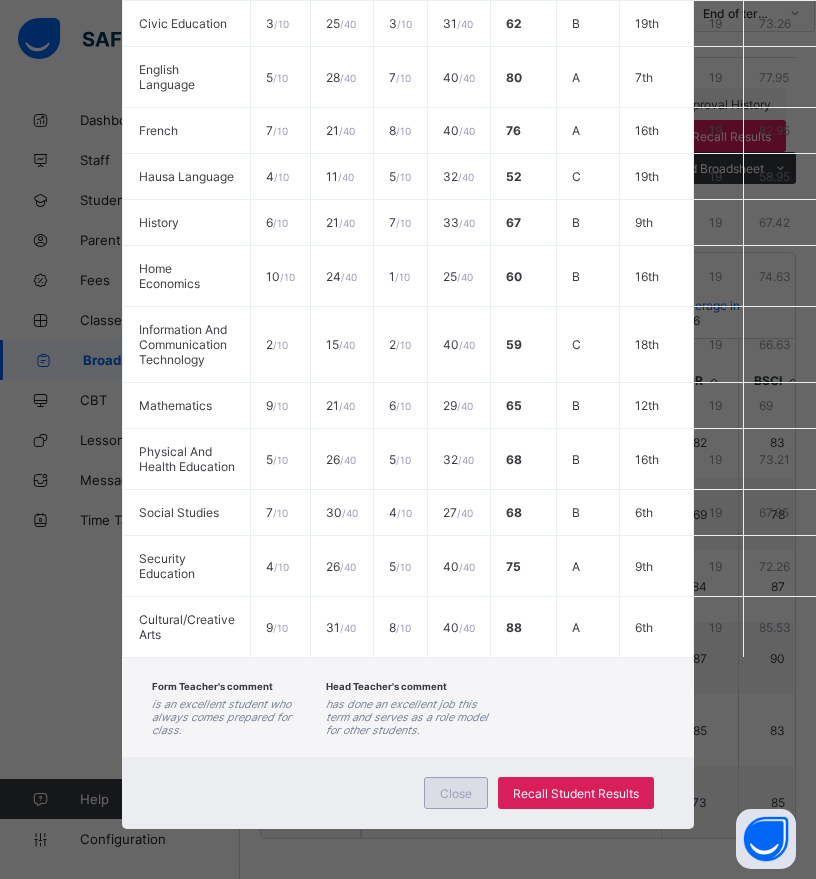 click on "Close" at bounding box center (456, 793) 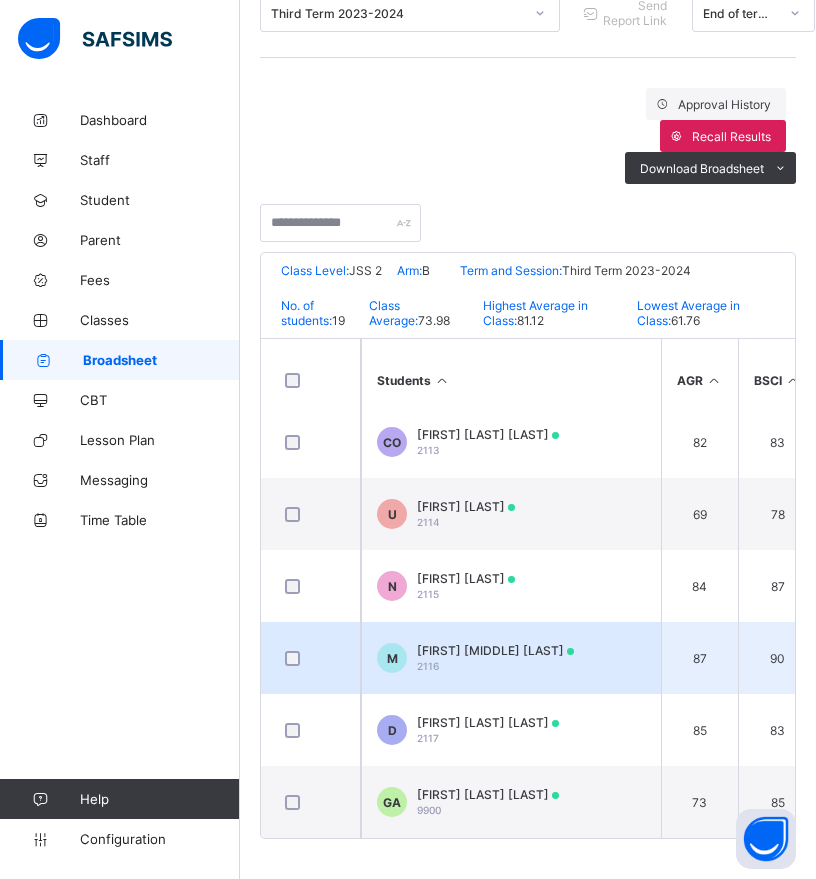 click on "MIRIAM  CHIKAODINAKA UGWUOKE" at bounding box center [495, 650] 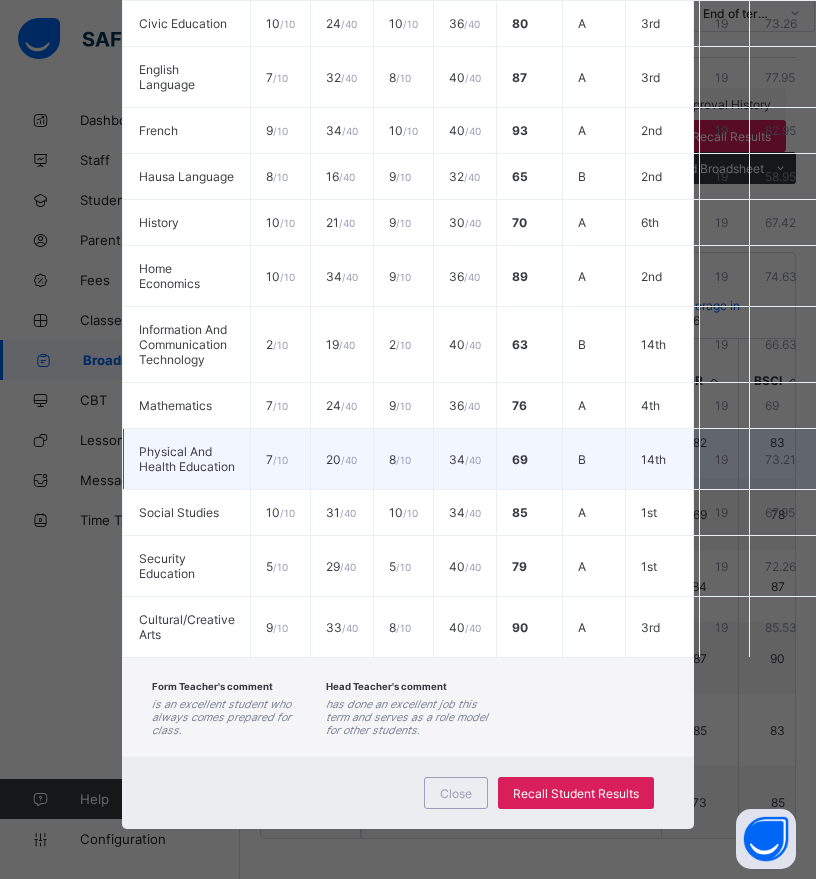scroll, scrollTop: 975, scrollLeft: 0, axis: vertical 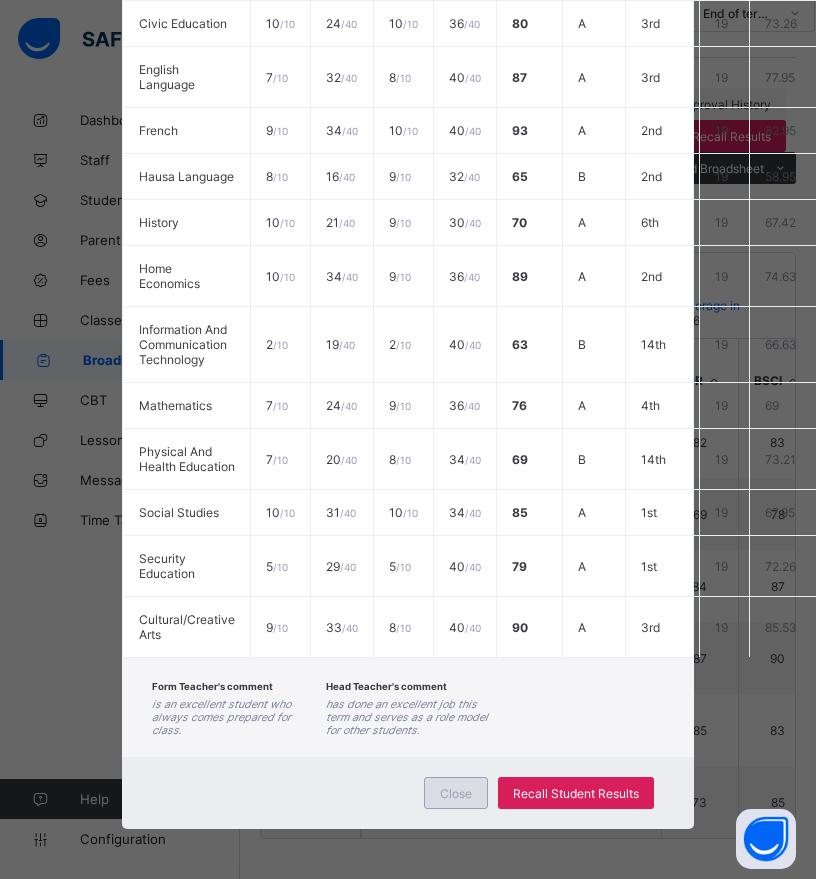 click on "Close" at bounding box center (456, 793) 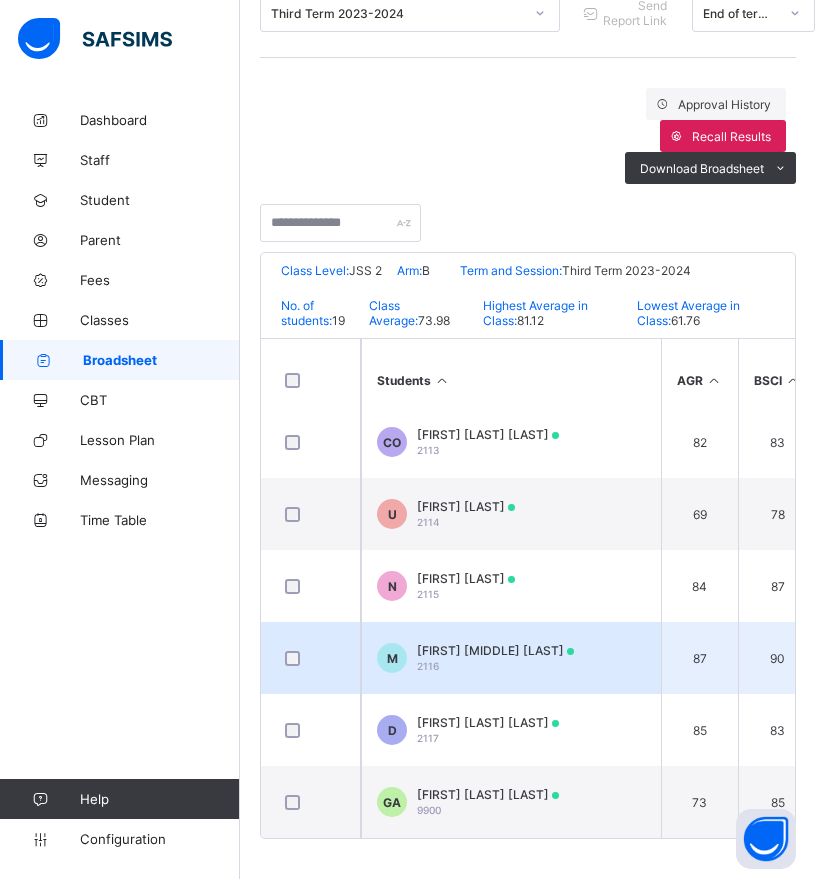 click on "MIRIAM  CHIKAODINAKA UGWUOKE" at bounding box center (495, 650) 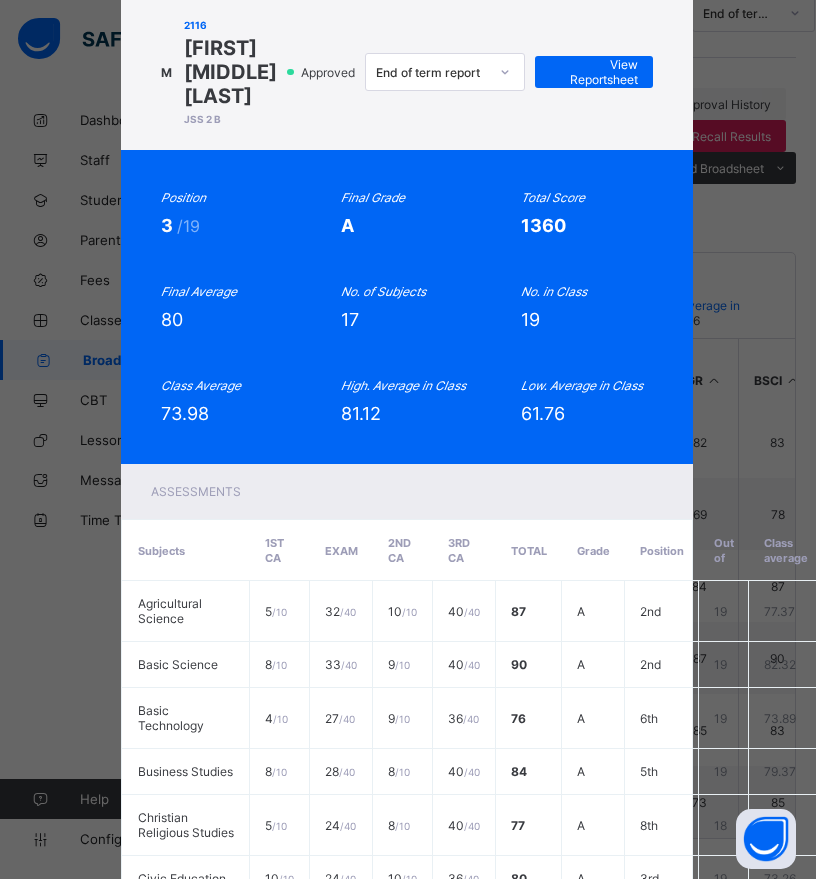 scroll, scrollTop: 53, scrollLeft: 1, axis: both 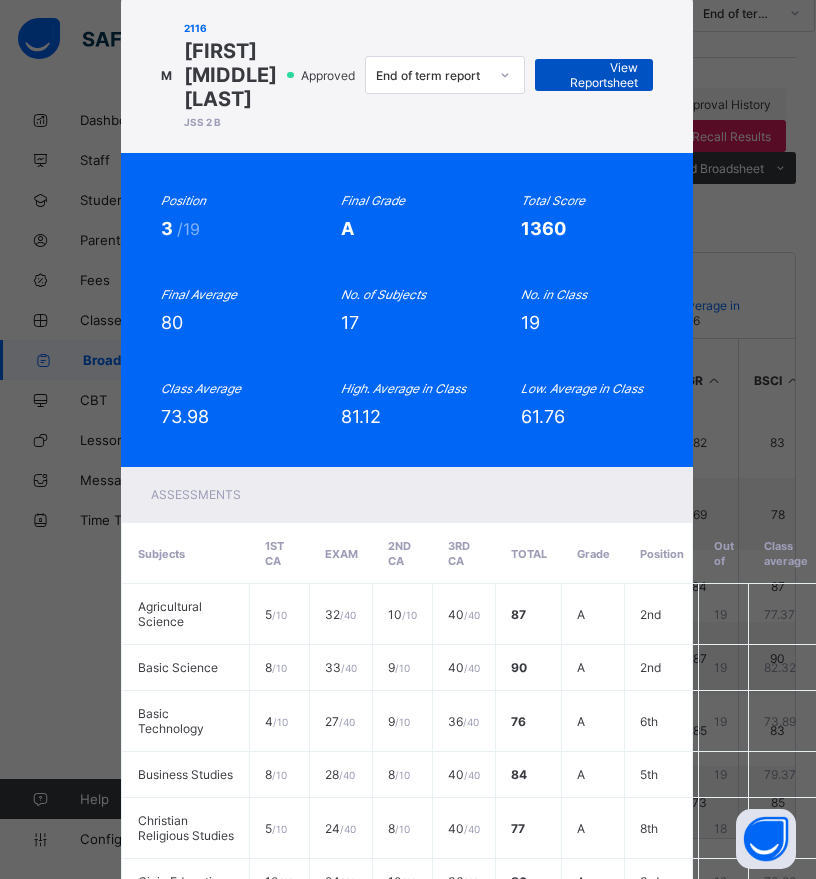 click on "View Reportsheet" at bounding box center (594, 75) 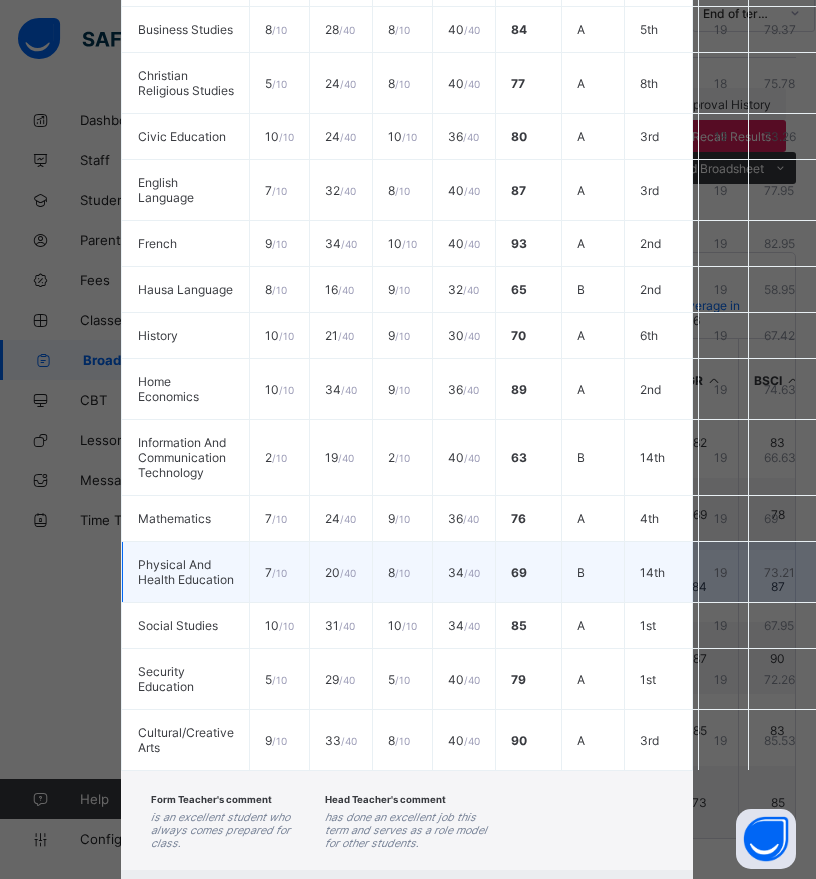 scroll, scrollTop: 975, scrollLeft: 1, axis: both 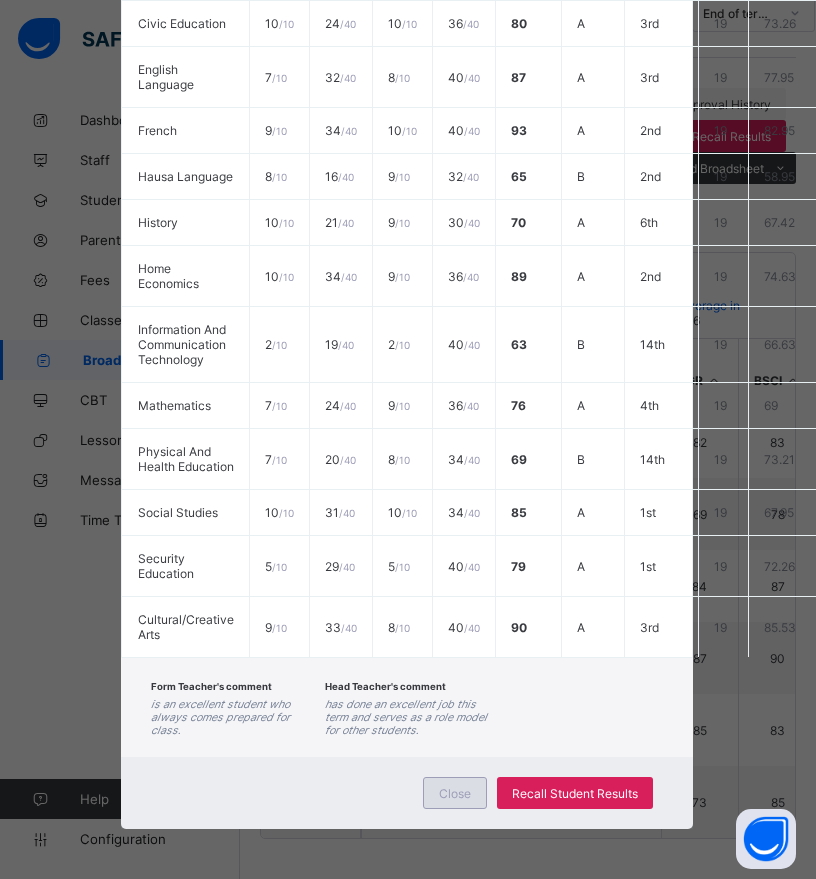 click on "Close" at bounding box center (455, 793) 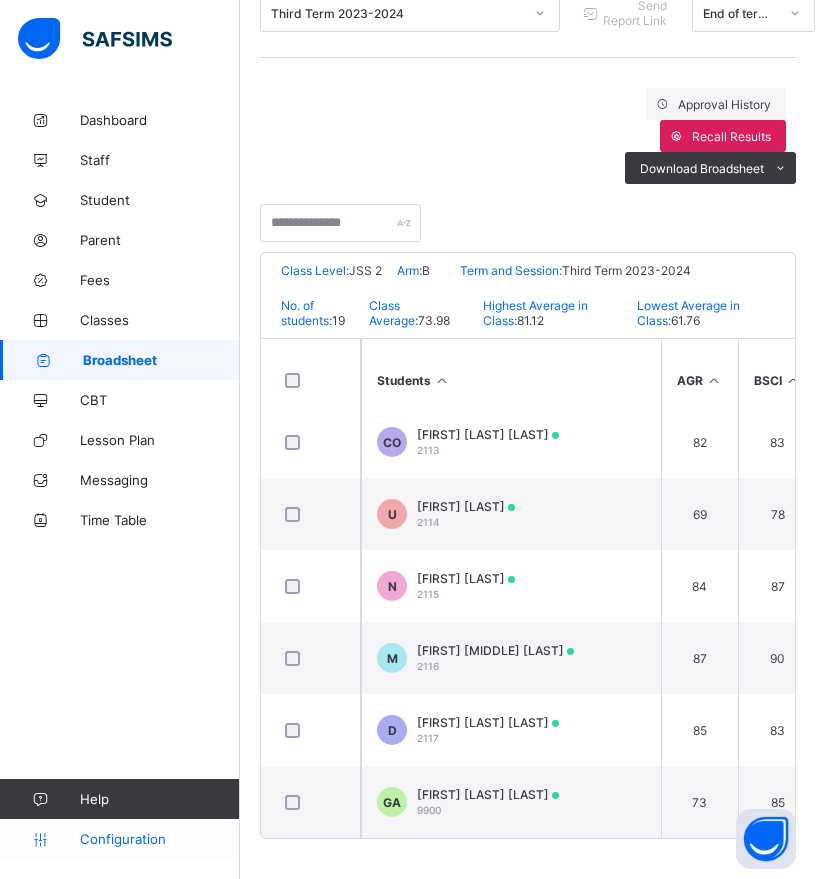 click on "Configuration" at bounding box center (119, 839) 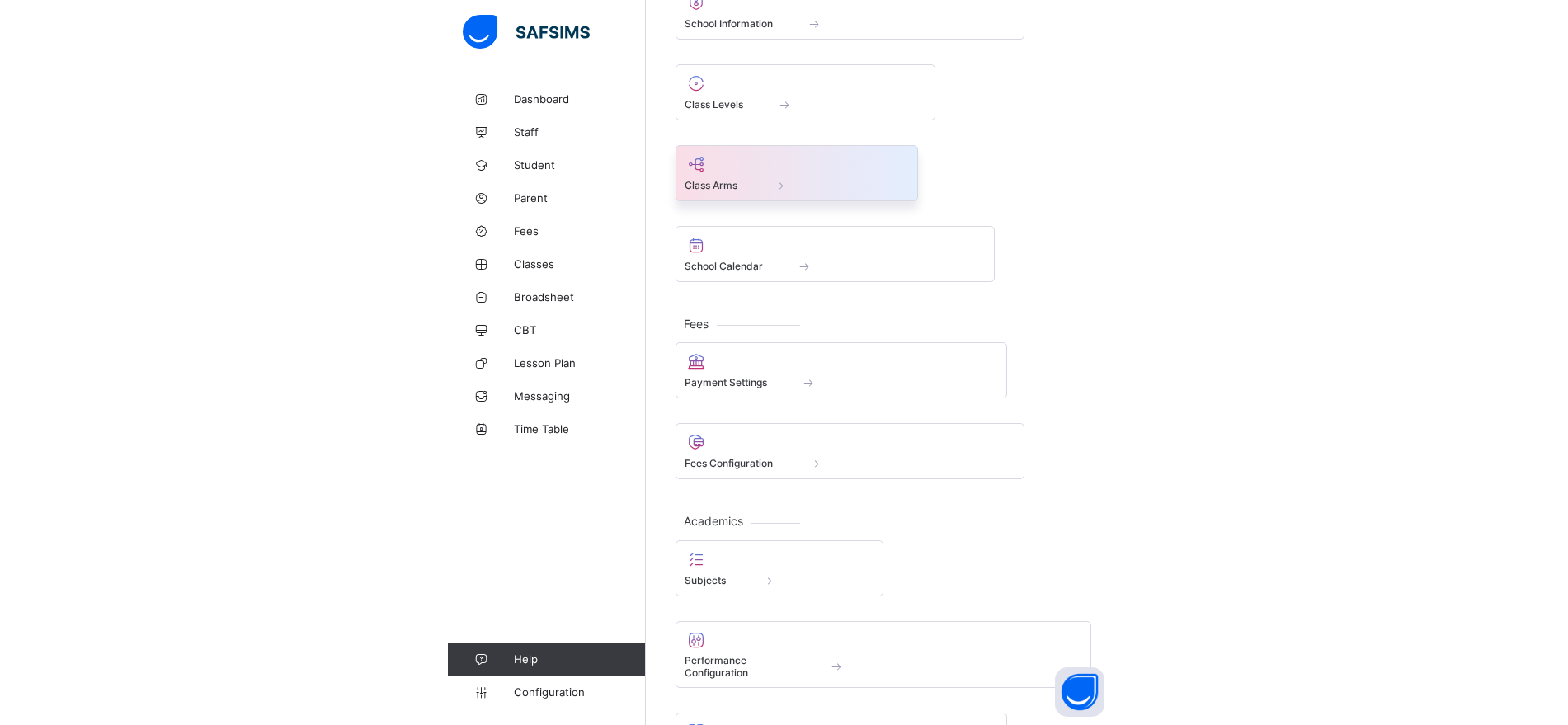 scroll, scrollTop: 0, scrollLeft: 0, axis: both 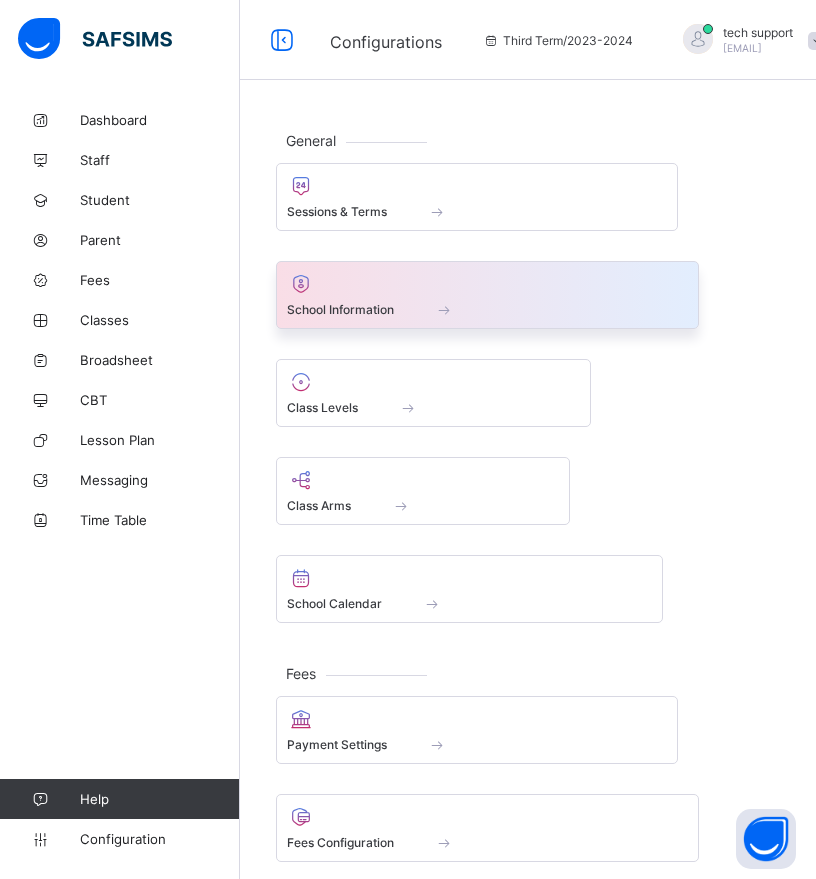 click on "School Information" at bounding box center [487, 309] 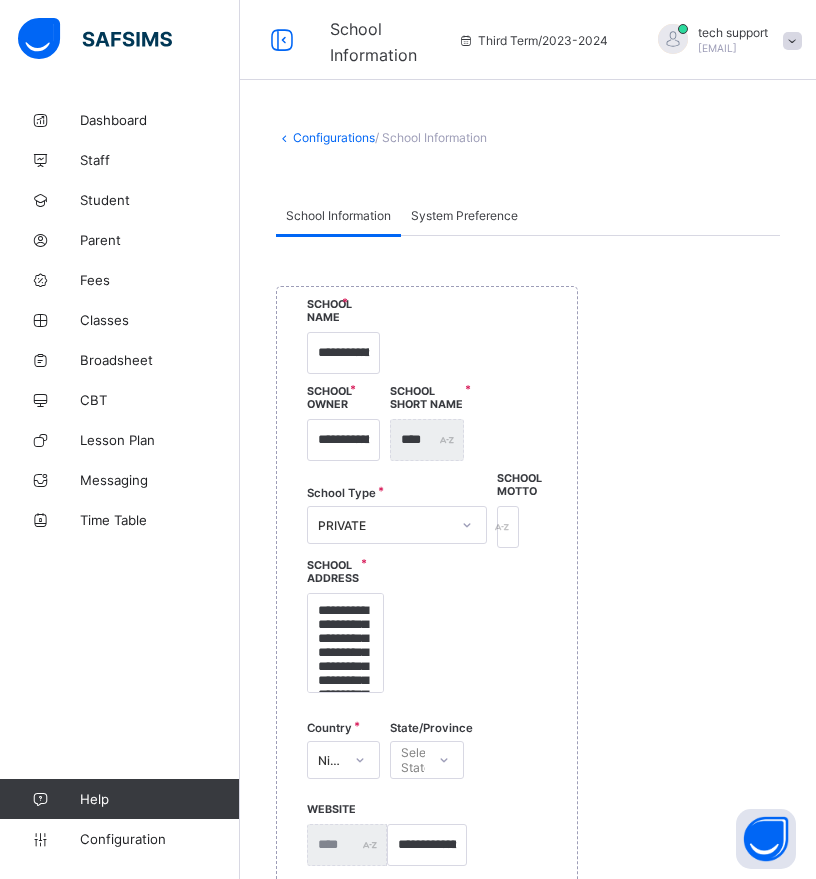 click on "System Preference" at bounding box center (464, 215) 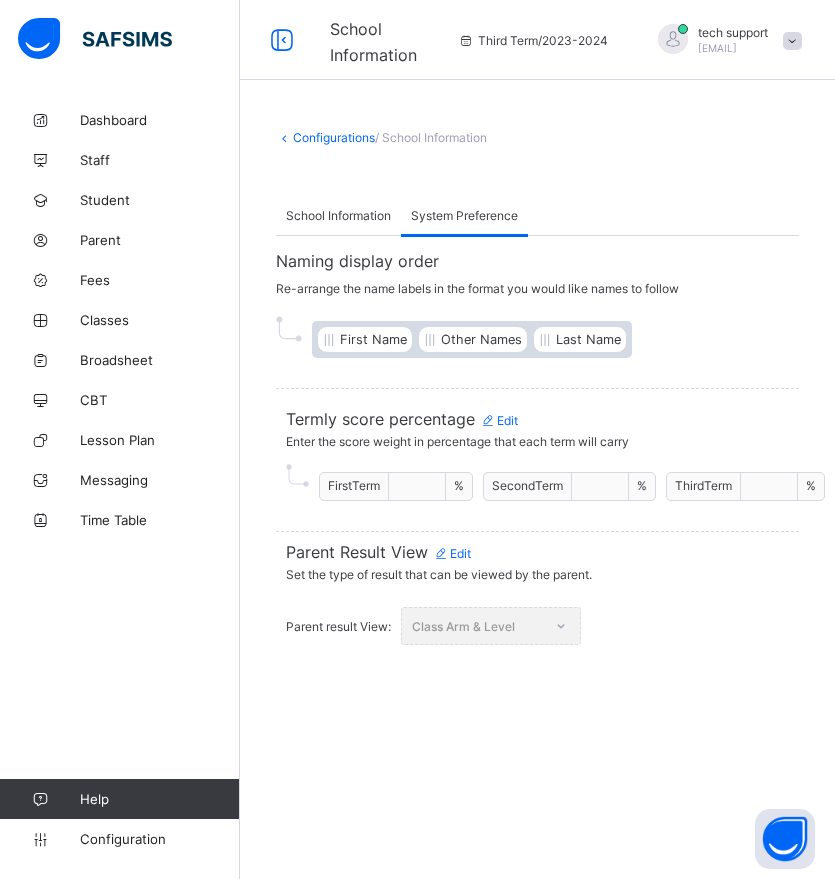 click on "Edit" at bounding box center (452, 553) 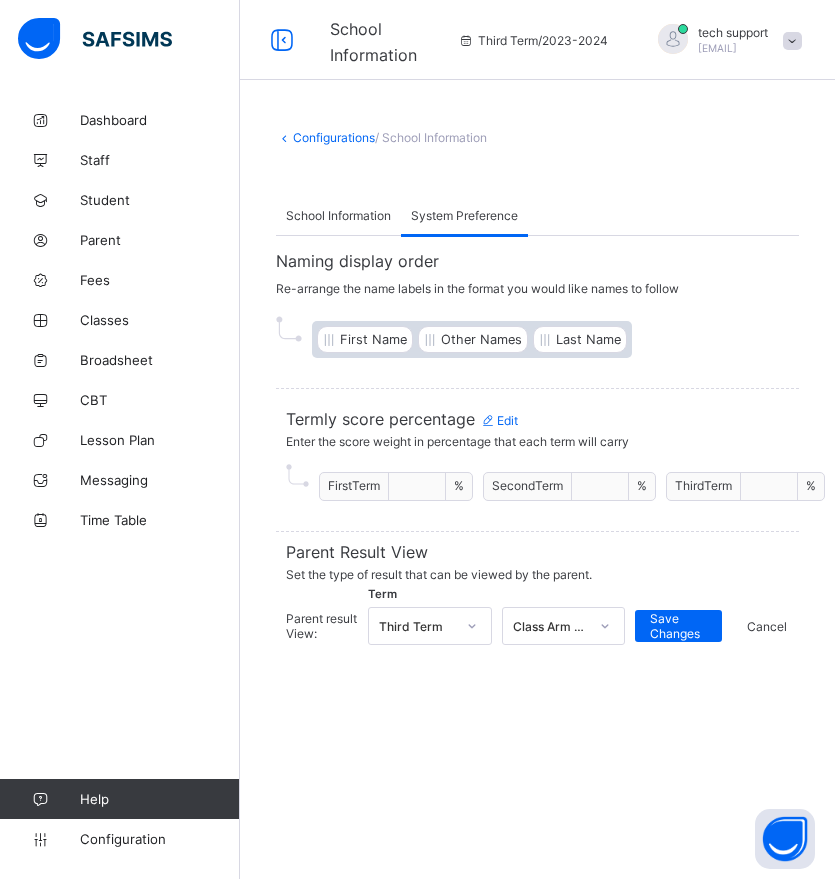 click on "Class Arm & Level" at bounding box center (551, 626) 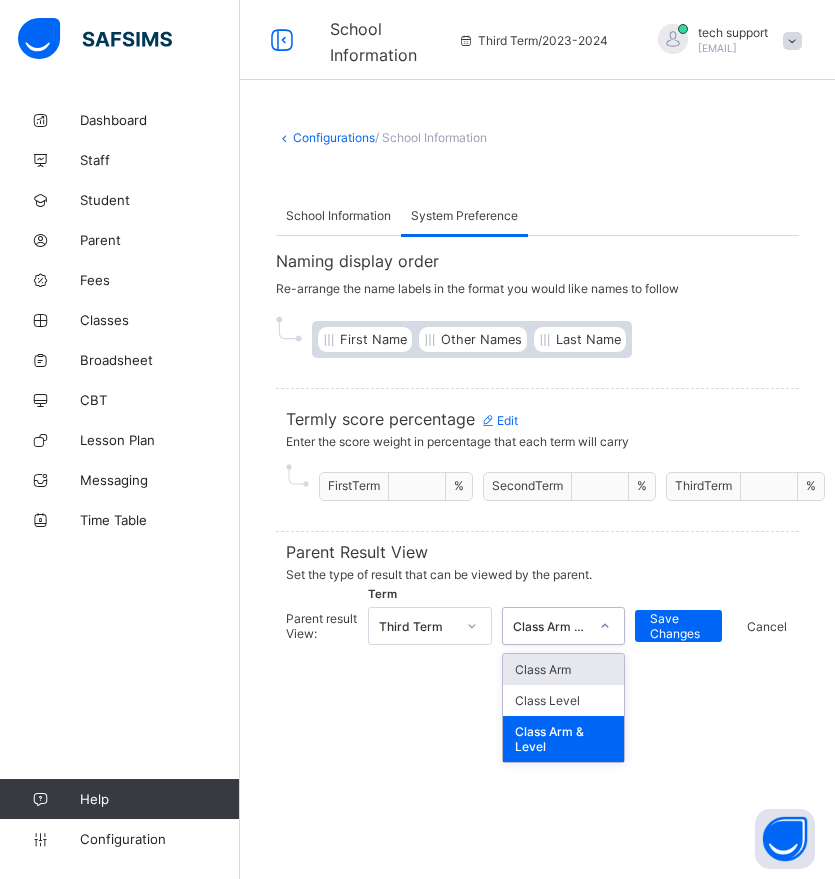 click on "Class Arm" at bounding box center [564, 669] 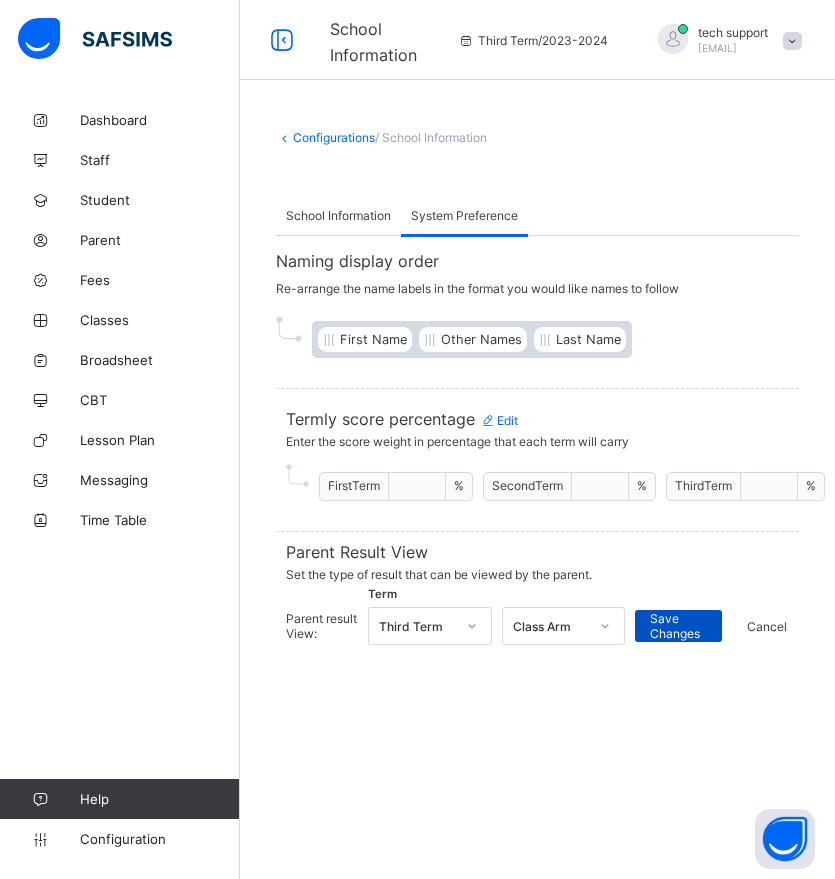 click on "Save Changes" at bounding box center (678, 626) 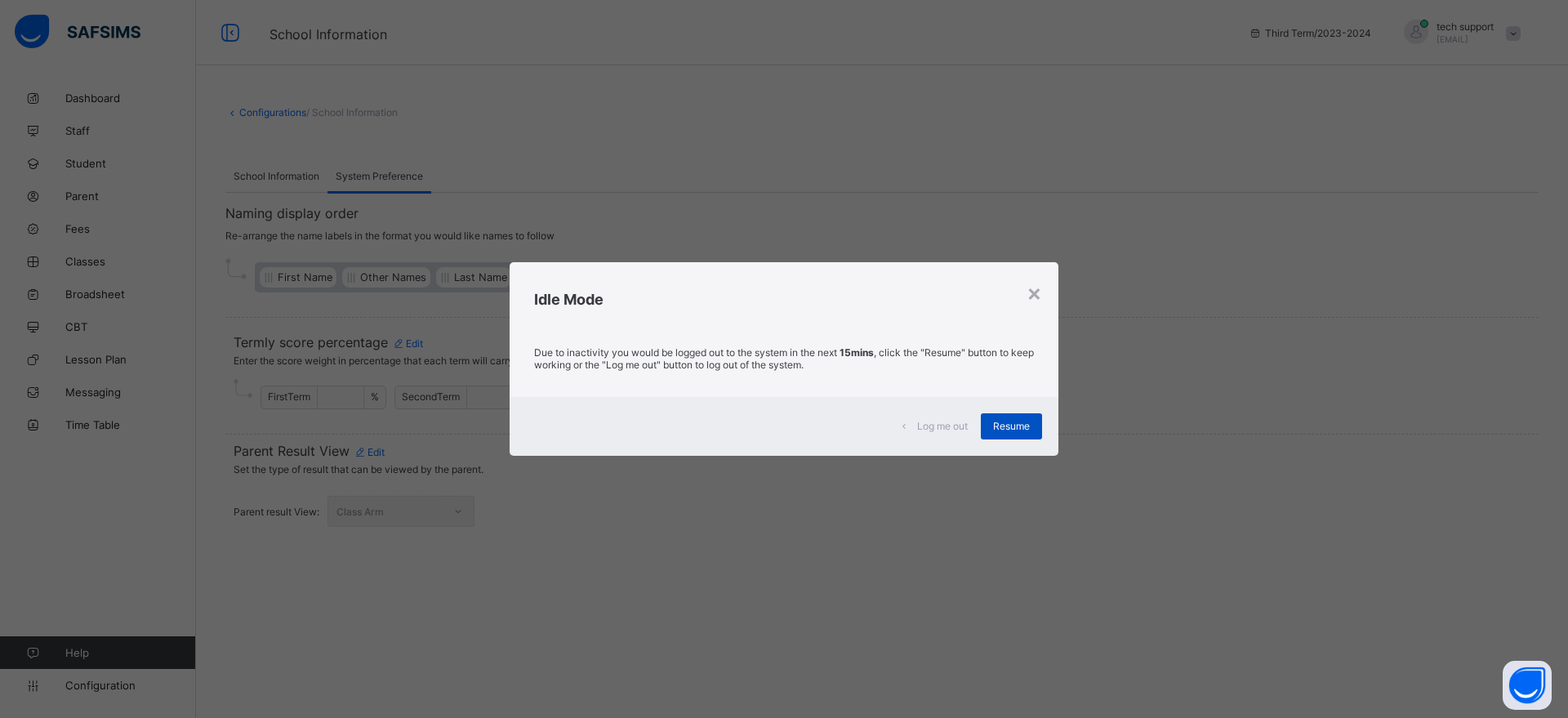 click on "Resume" at bounding box center [1011, 426] 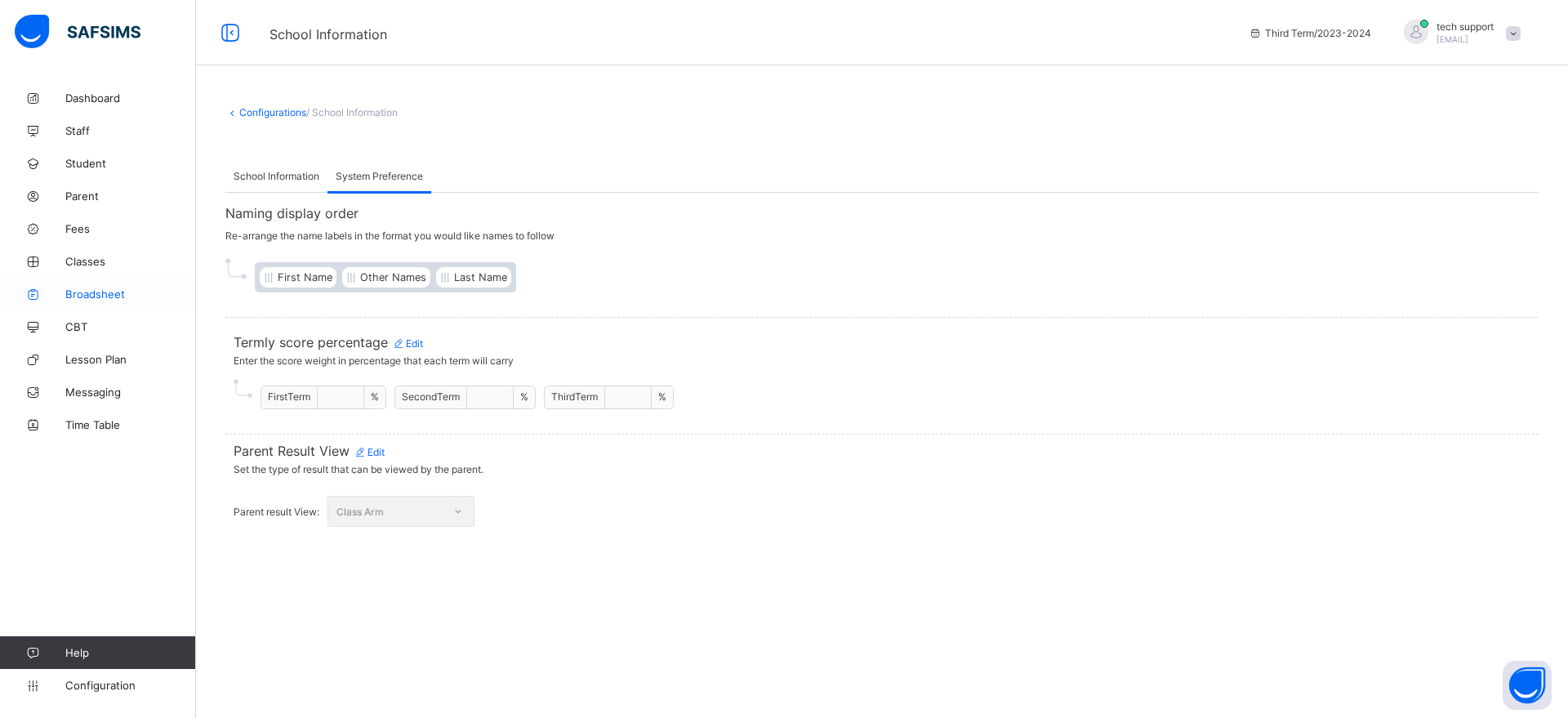 click on "Broadsheet" at bounding box center (131, 294) 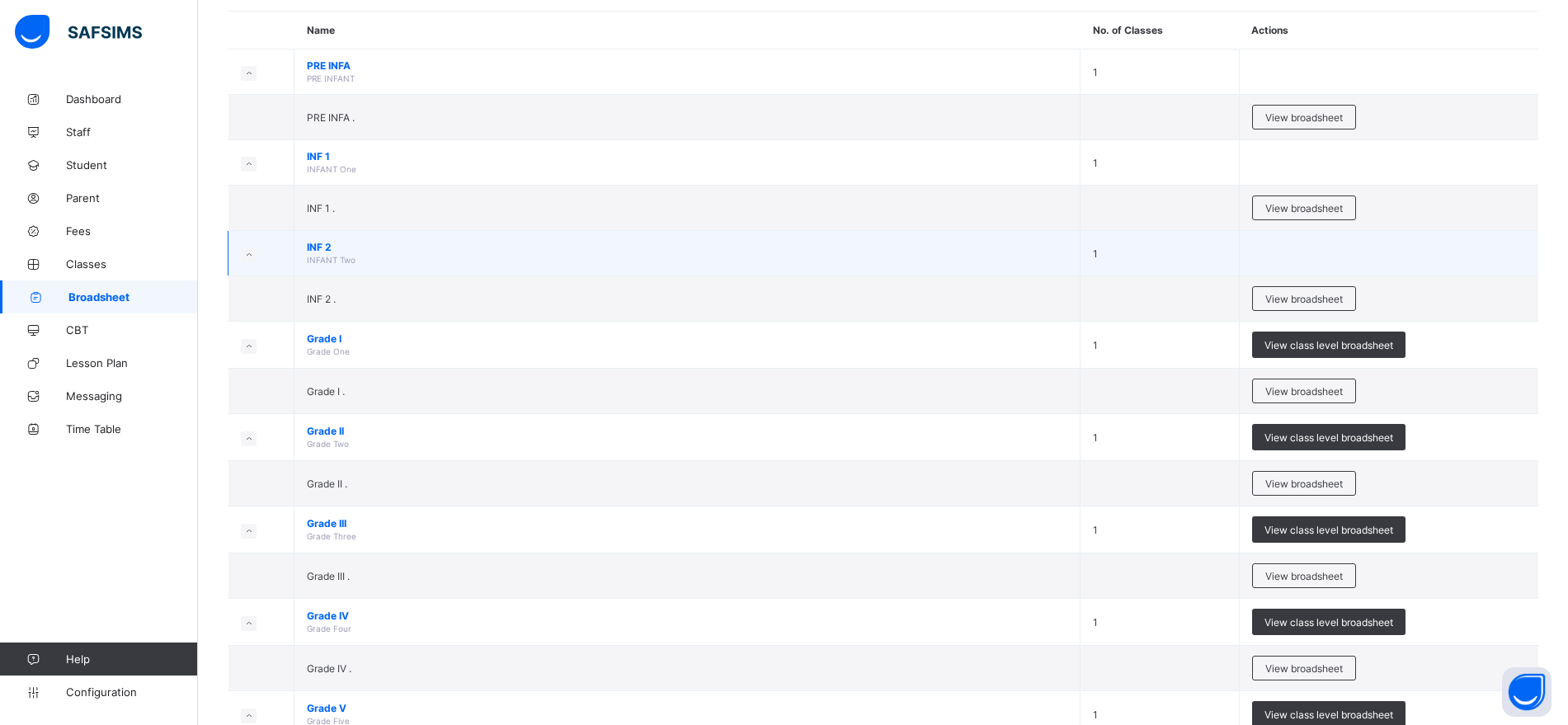 scroll, scrollTop: 277, scrollLeft: 0, axis: vertical 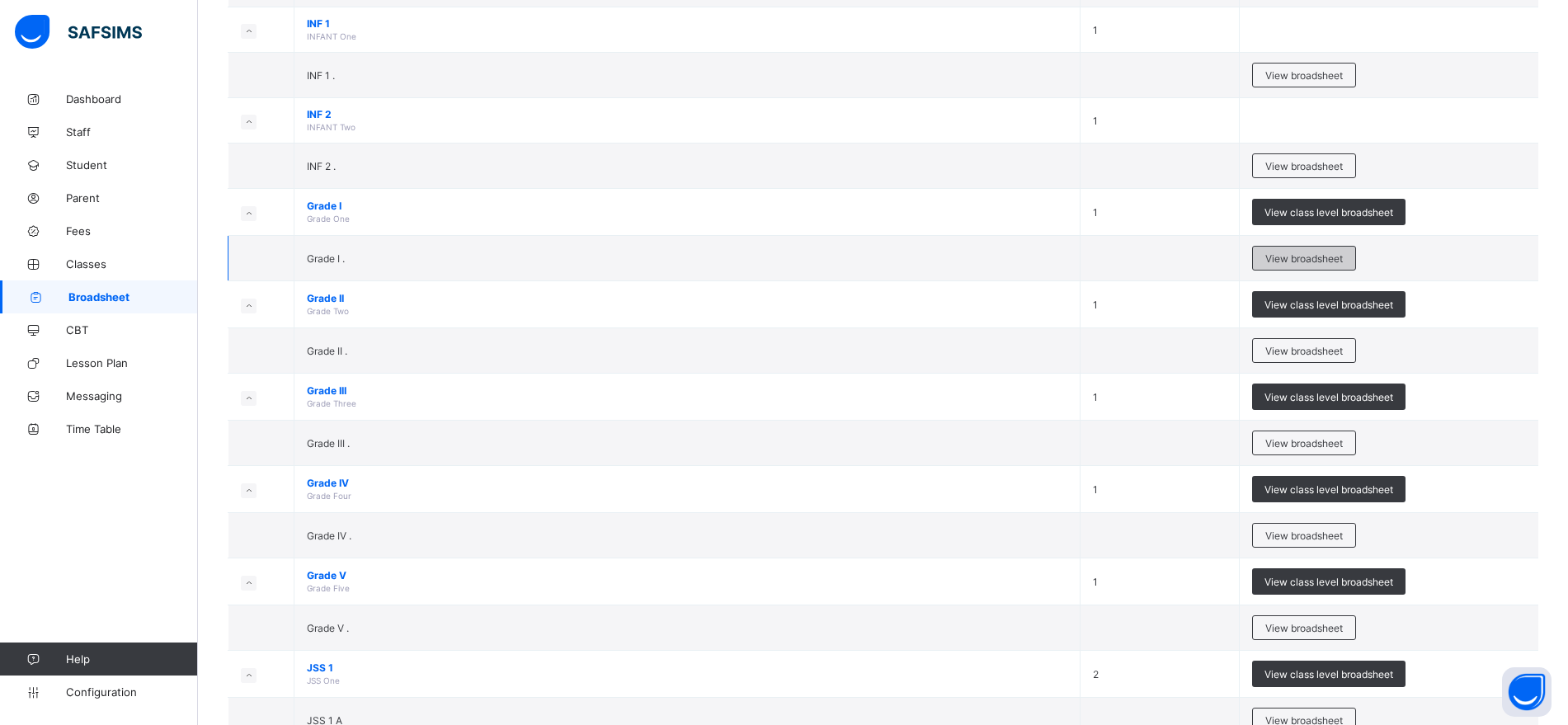 click on "View broadsheet" at bounding box center [1304, 258] 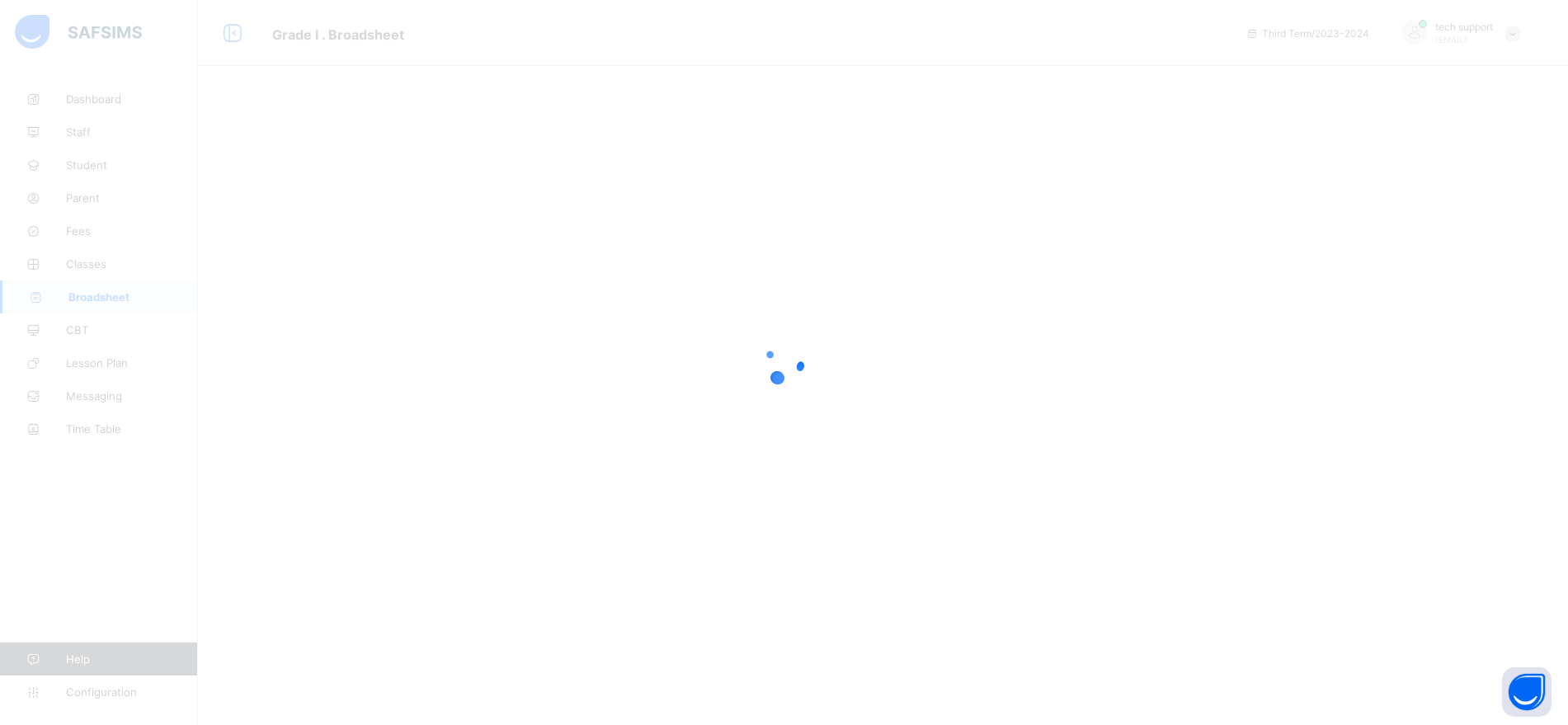 scroll, scrollTop: 0, scrollLeft: 0, axis: both 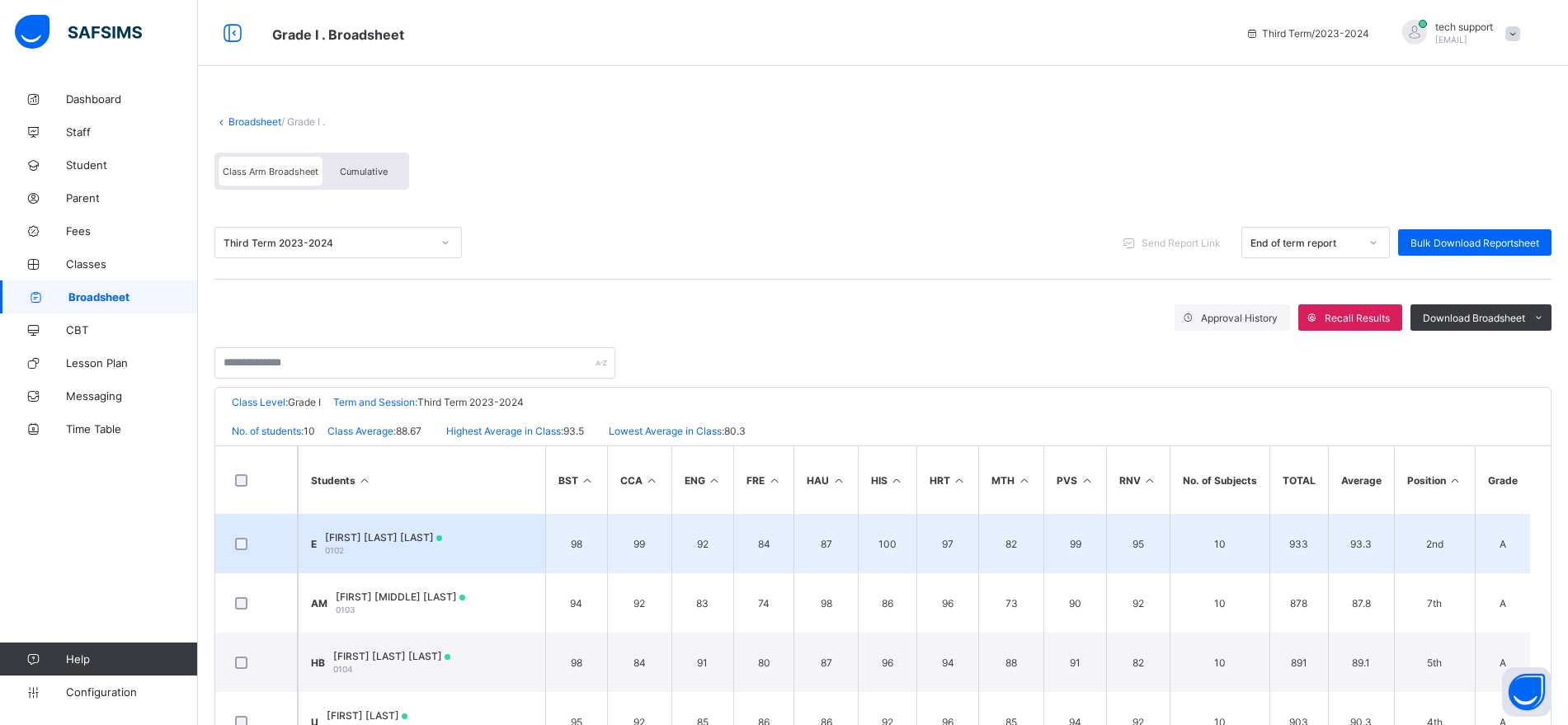 click on "Emmanuel  Owoyanu Abriba    0102" at bounding box center [384, 544] 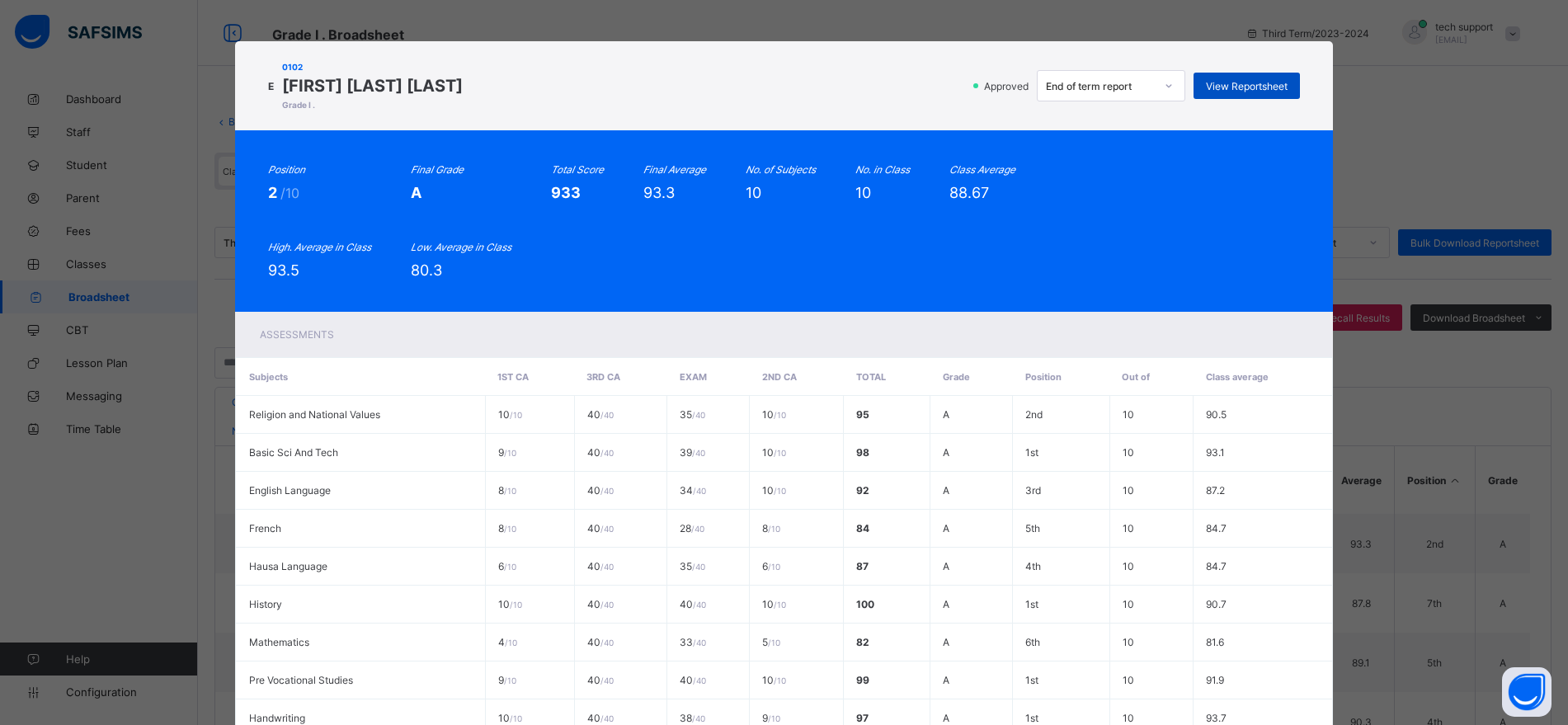 click on "View Reportsheet" at bounding box center (1246, 86) 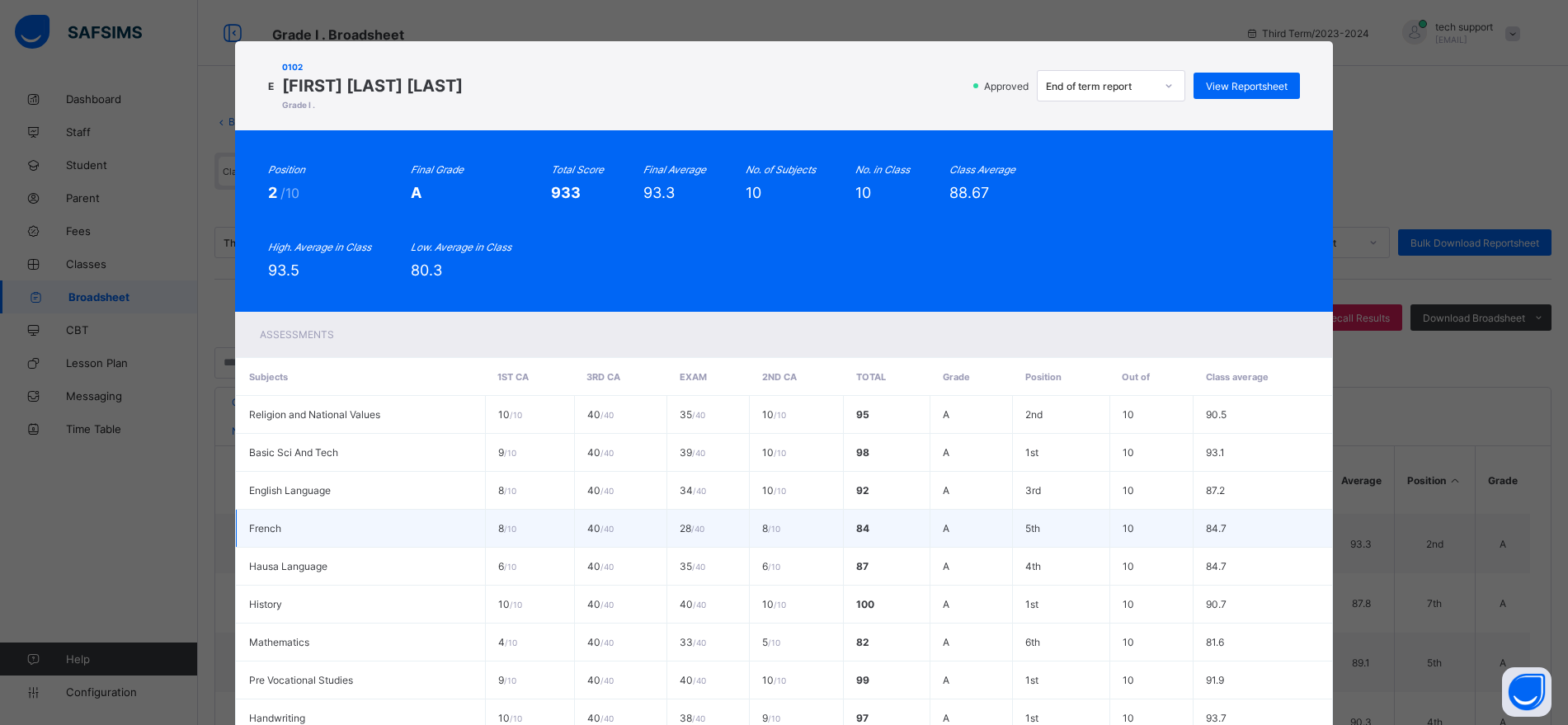 scroll, scrollTop: 211, scrollLeft: 0, axis: vertical 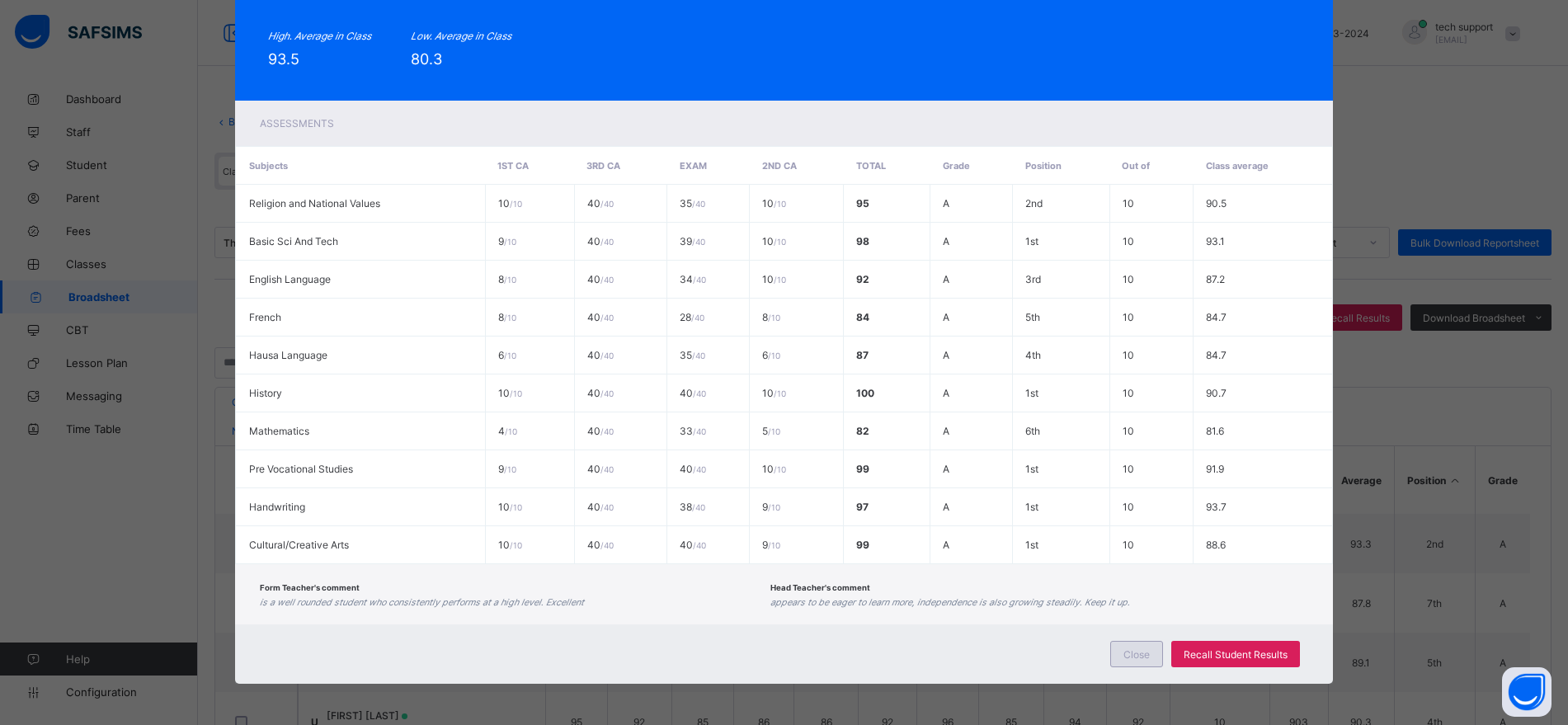 click on "Close" at bounding box center [1137, 654] 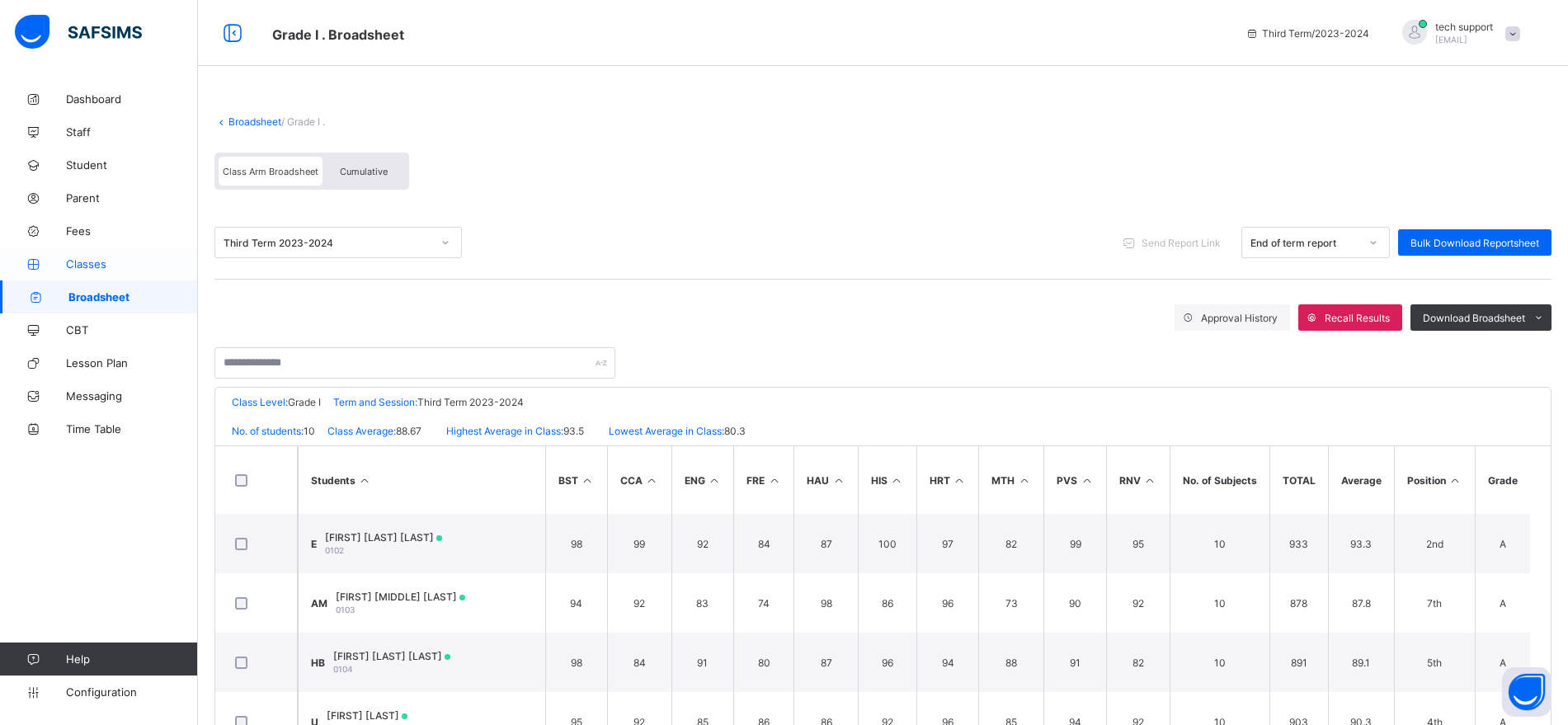 click on "Classes" at bounding box center [132, 264] 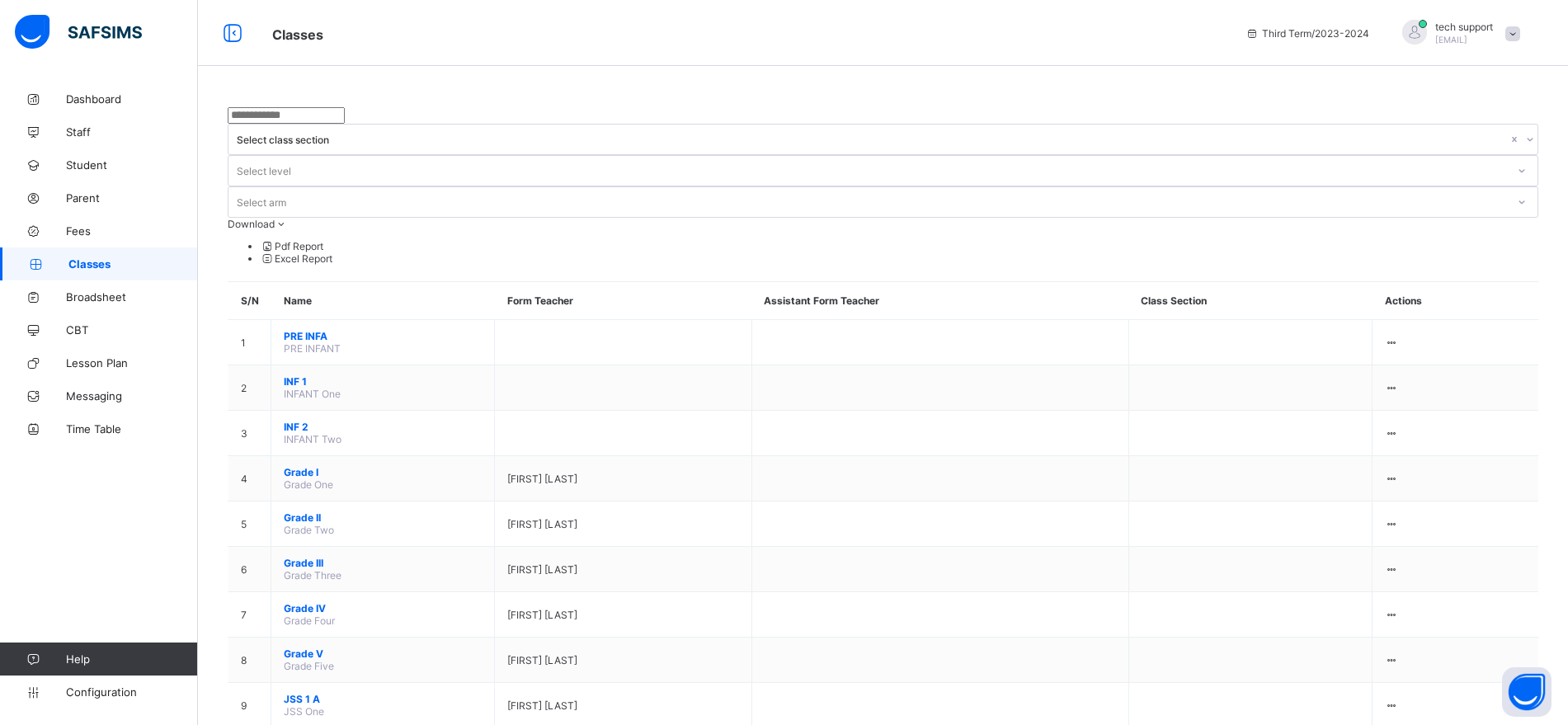scroll, scrollTop: 219, scrollLeft: 0, axis: vertical 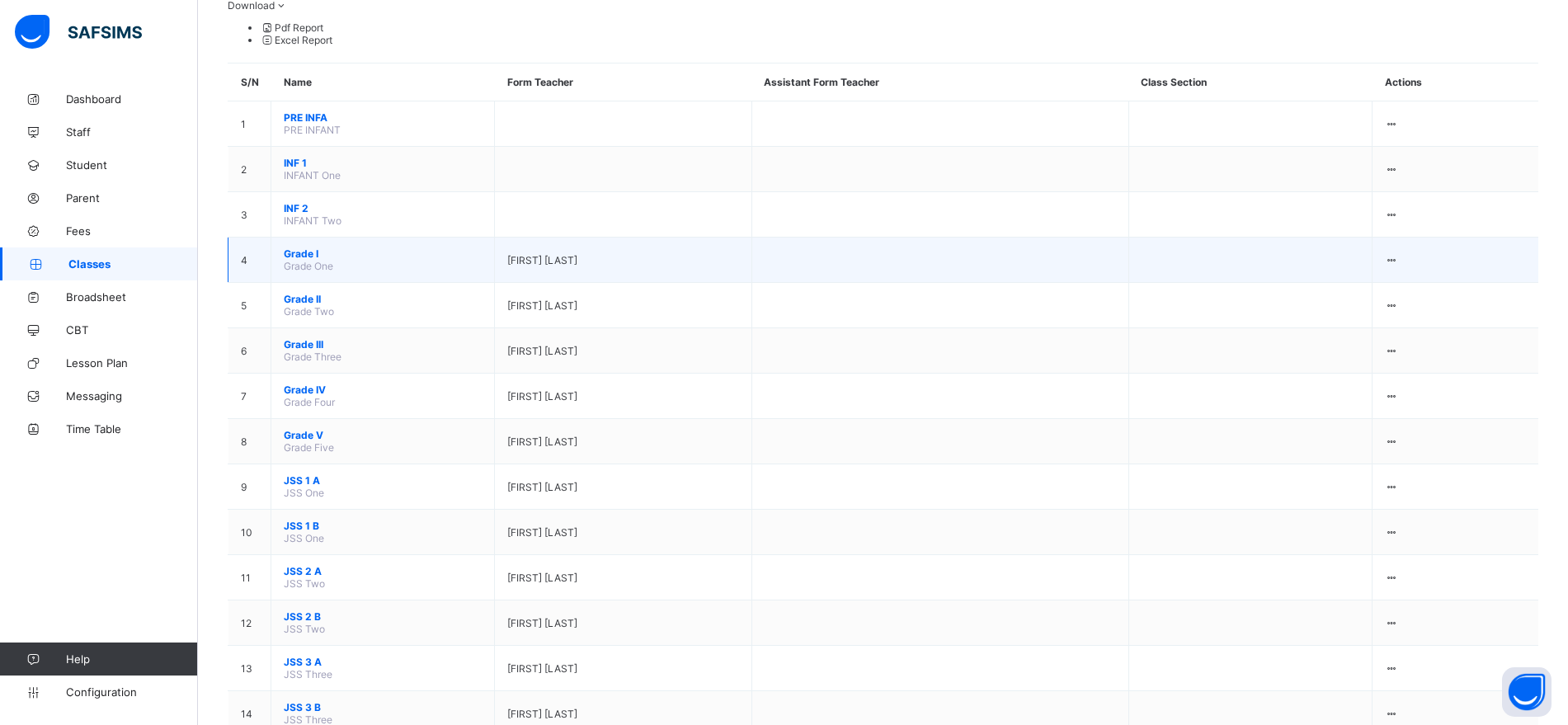 click on "Grade I" at bounding box center [383, 253] 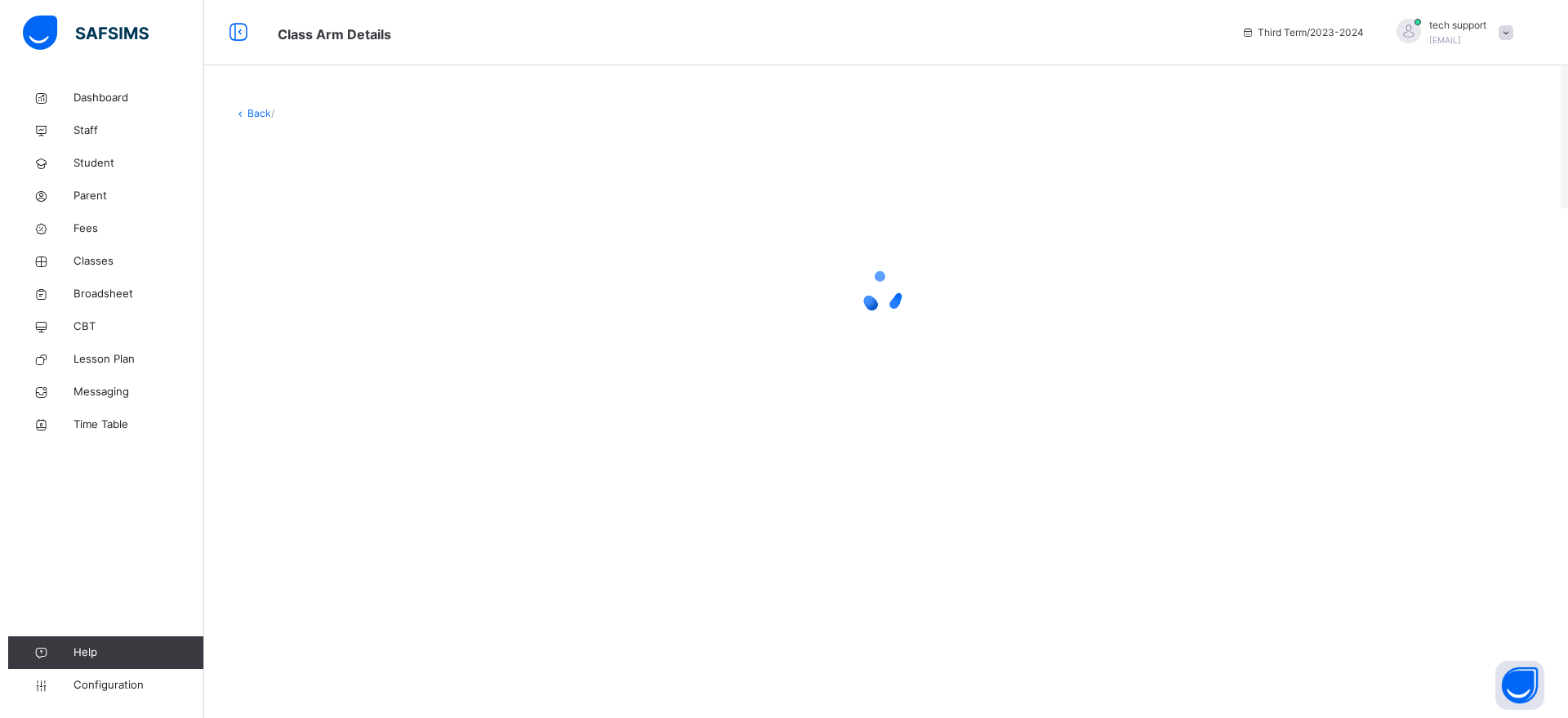 scroll, scrollTop: 0, scrollLeft: 0, axis: both 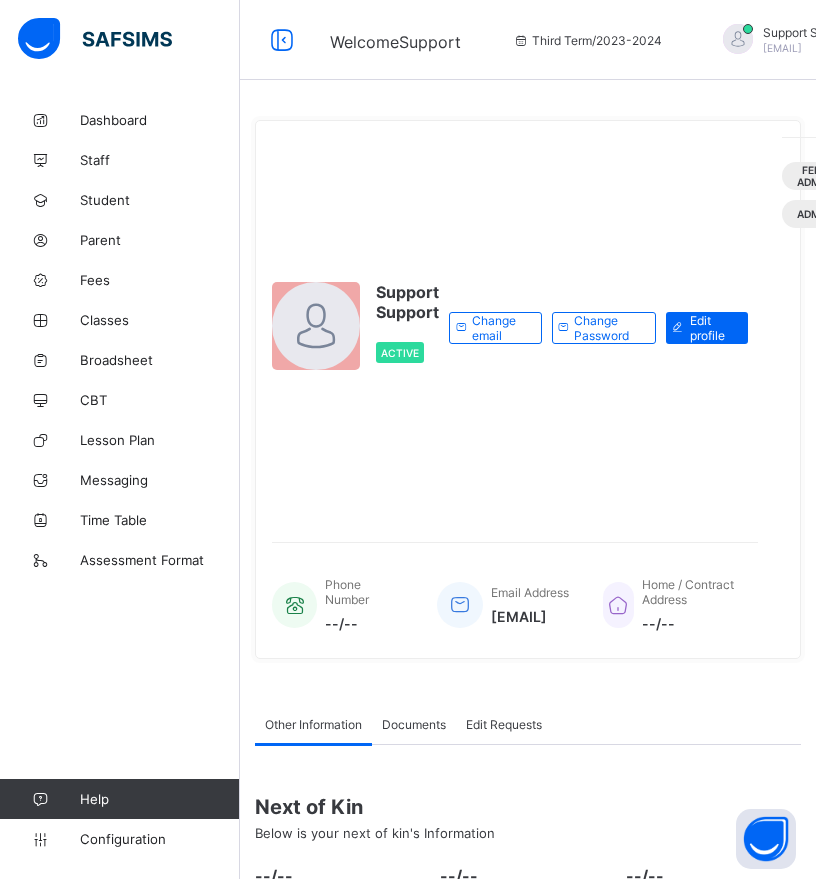 click on "Support  Support   Active" at bounding box center [355, 327] 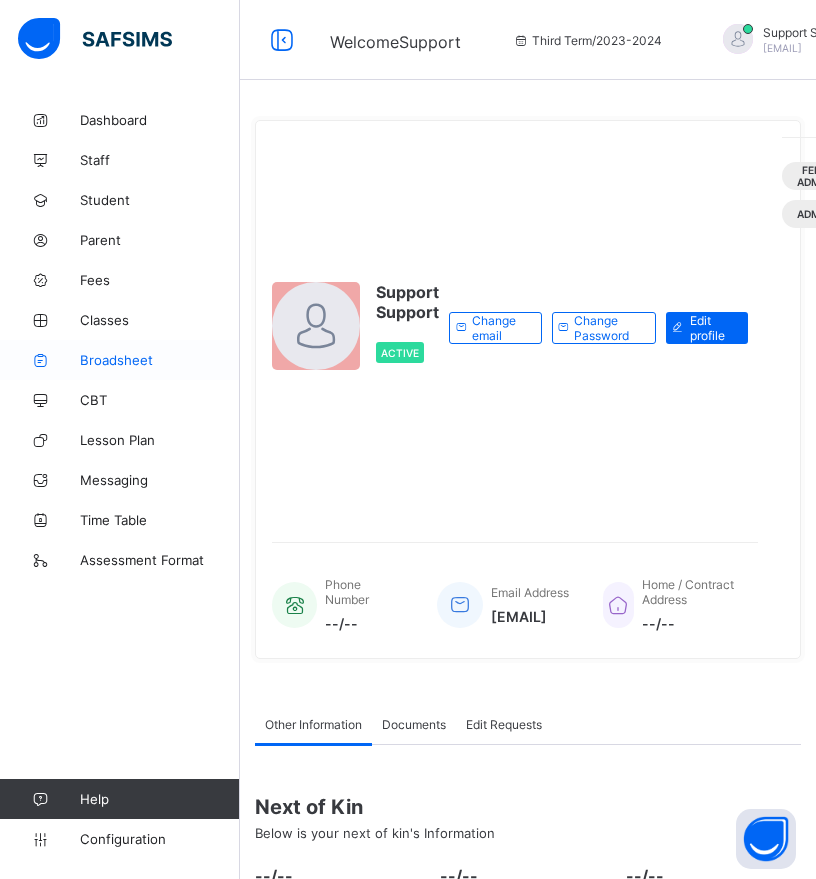 click on "Broadsheet" at bounding box center (160, 360) 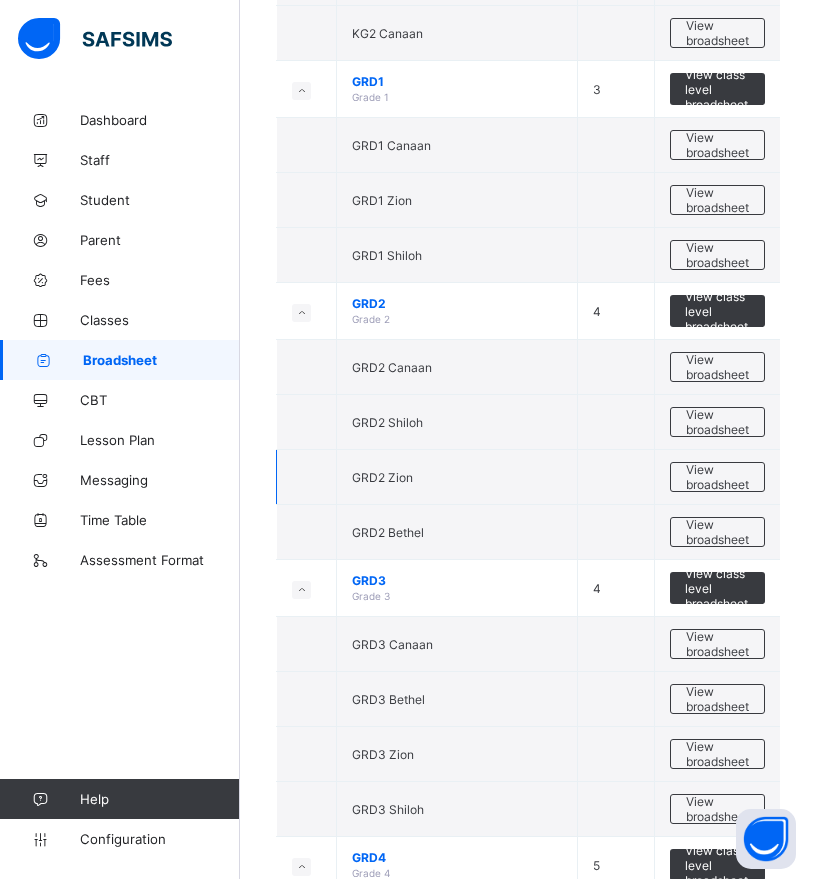 scroll, scrollTop: 1210, scrollLeft: 0, axis: vertical 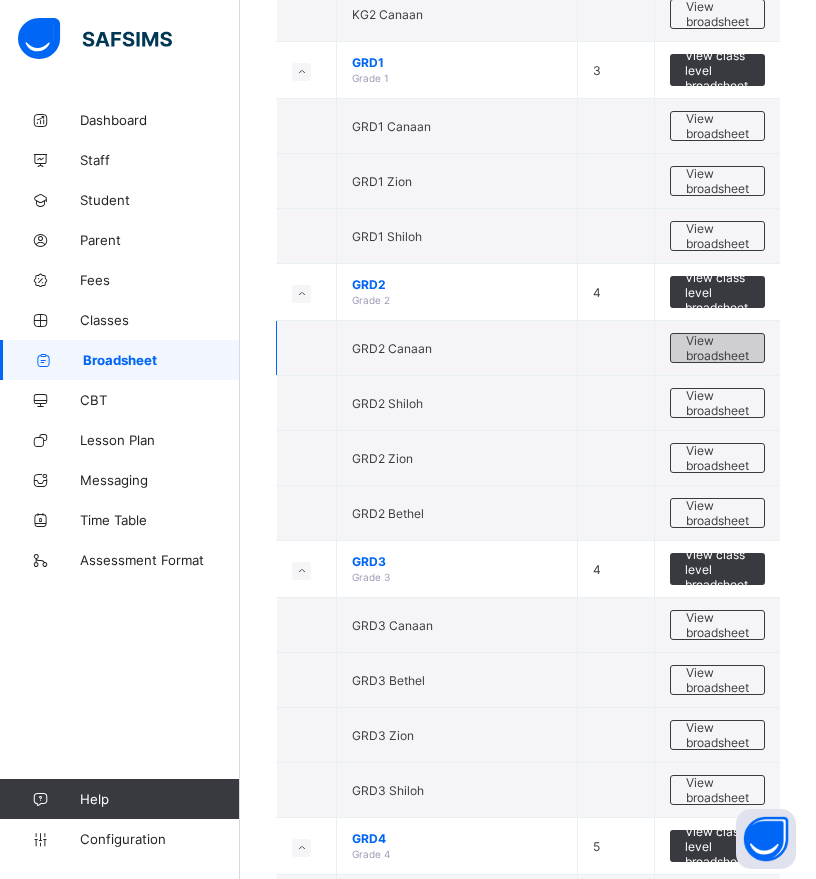 click on "View broadsheet" at bounding box center [717, 348] 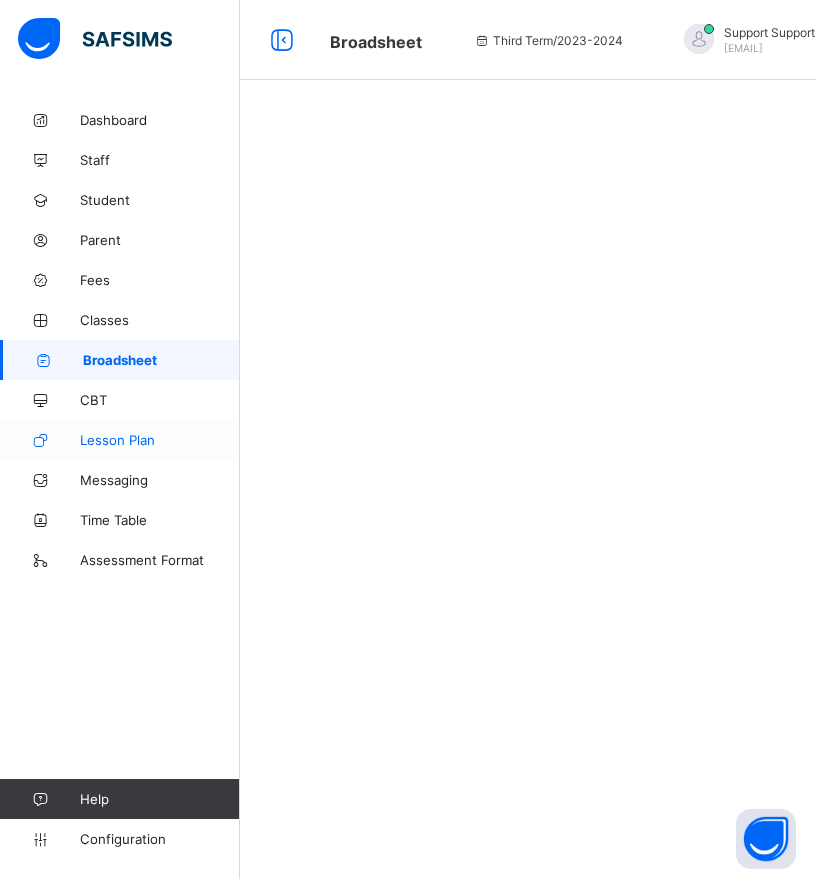 scroll, scrollTop: 0, scrollLeft: 0, axis: both 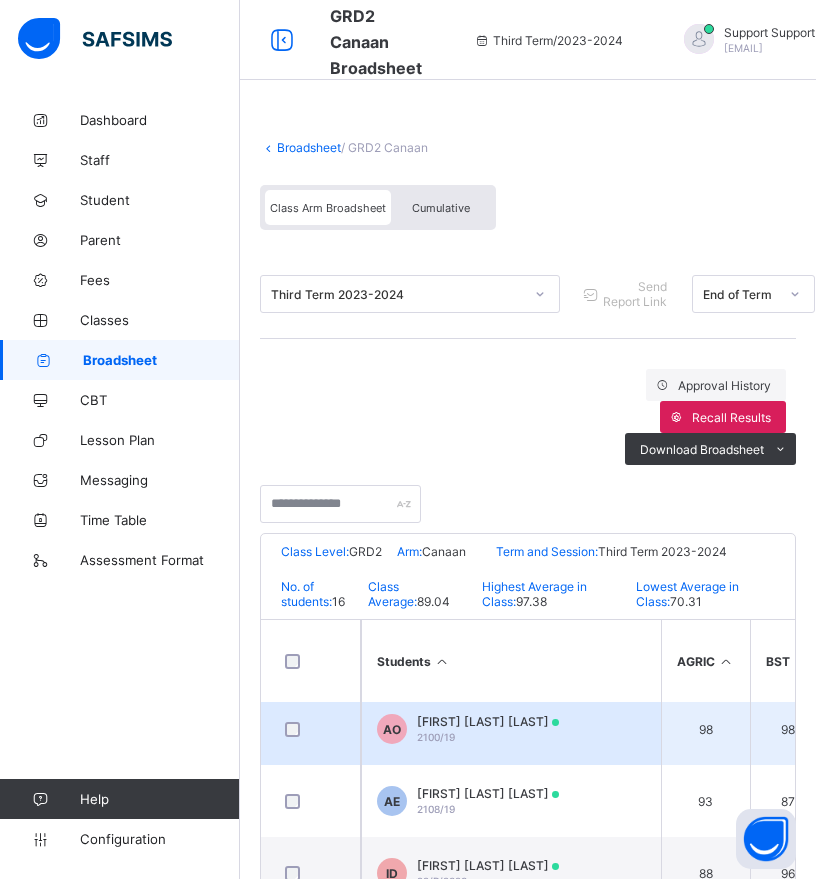 click on "ALIU ELIANA OLUWAFEYIKEMI   2100/19" at bounding box center (488, 729) 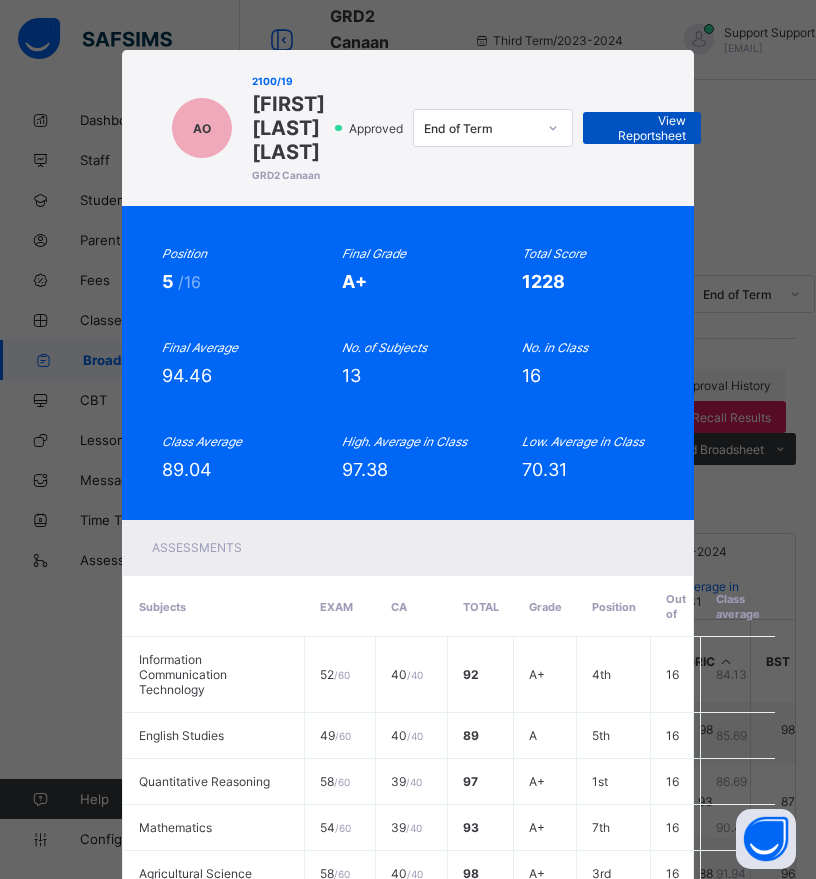 click on "View Reportsheet" at bounding box center (642, 128) 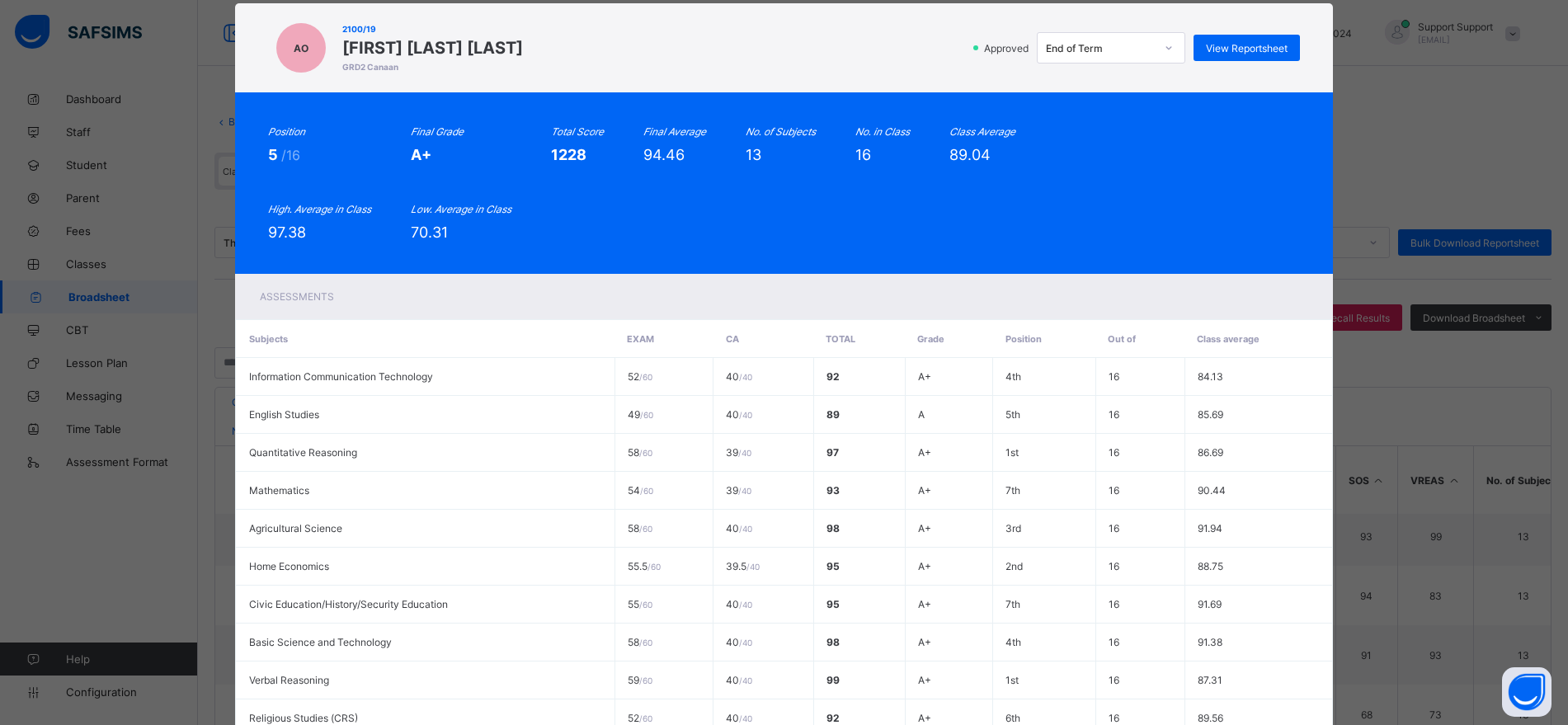 scroll, scrollTop: 0, scrollLeft: 0, axis: both 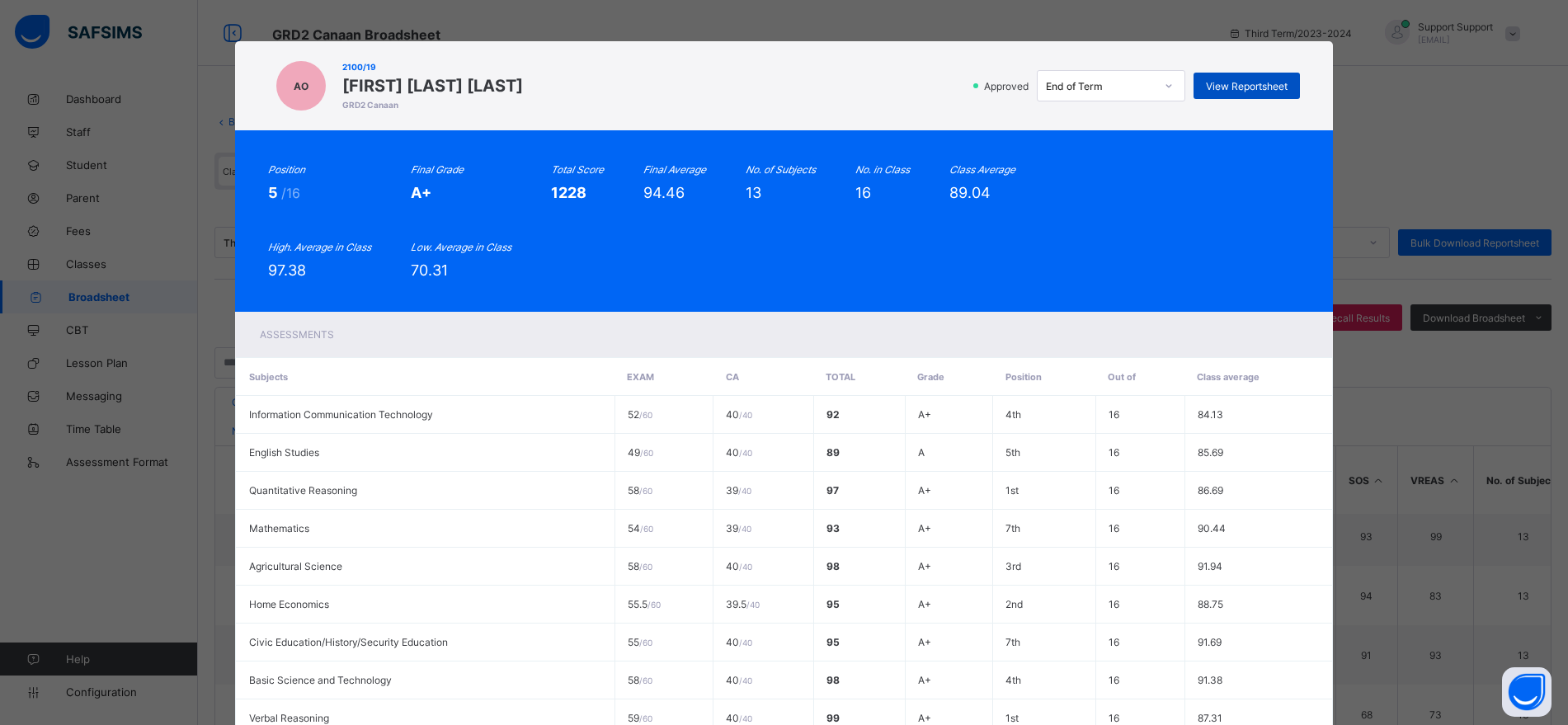click on "View Reportsheet" at bounding box center [1246, 86] 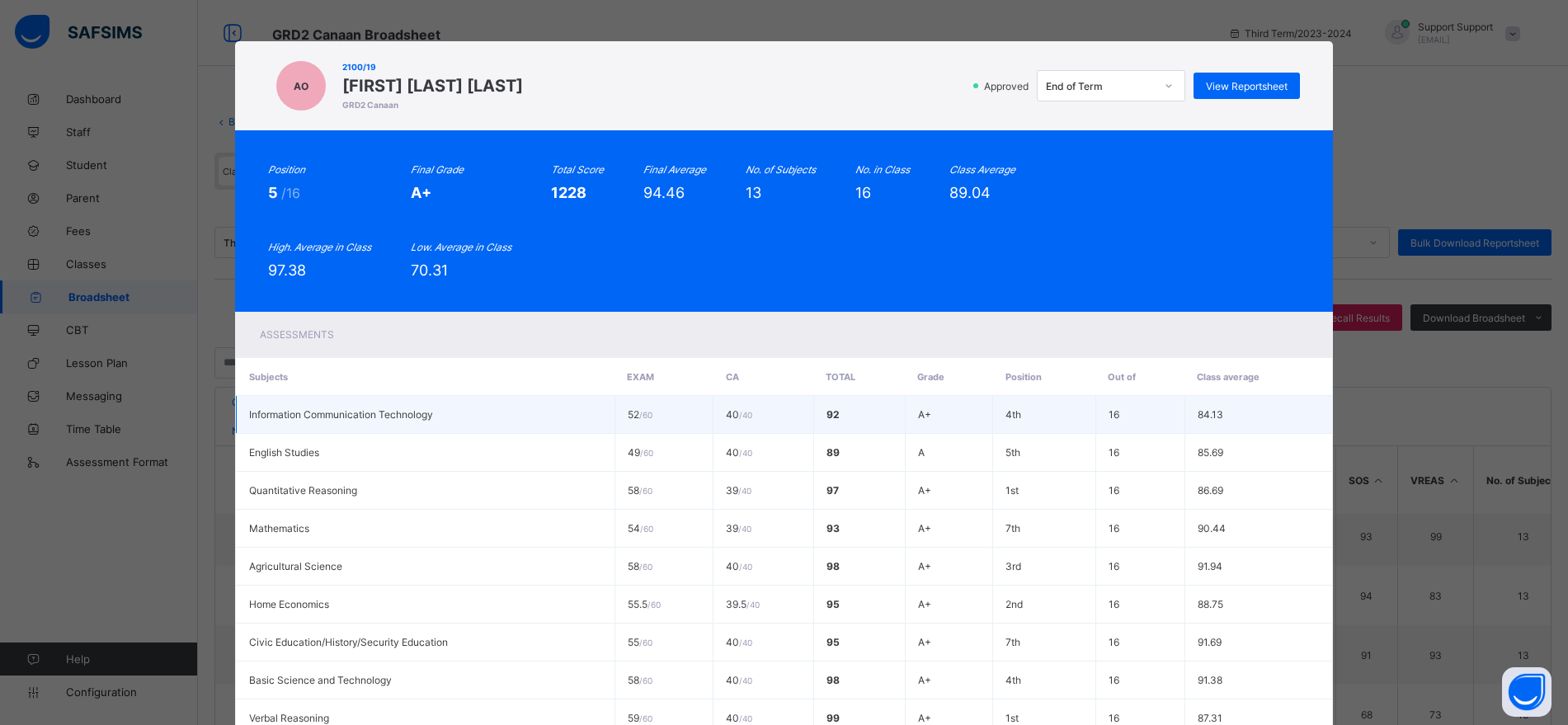 scroll, scrollTop: 325, scrollLeft: 0, axis: vertical 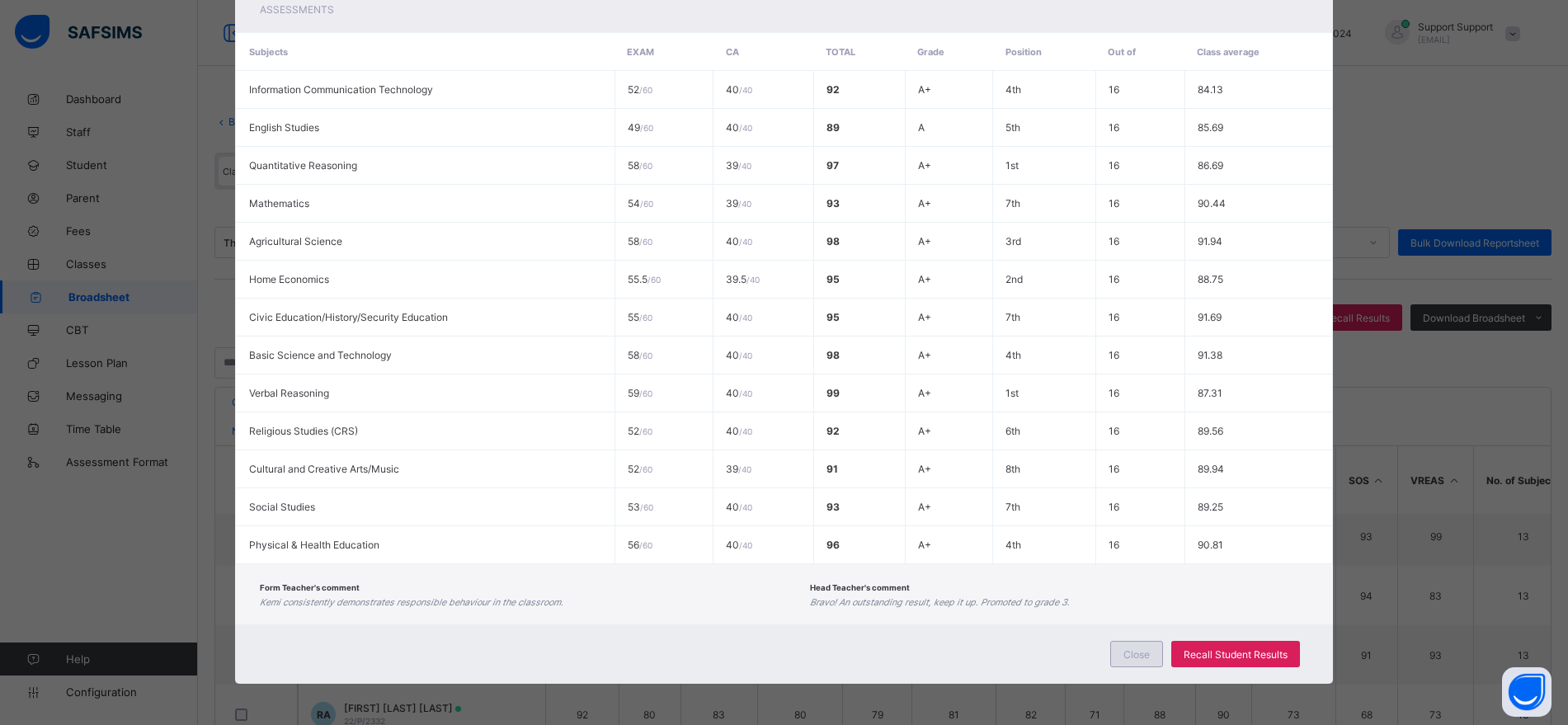 click on "Close" at bounding box center (1137, 654) 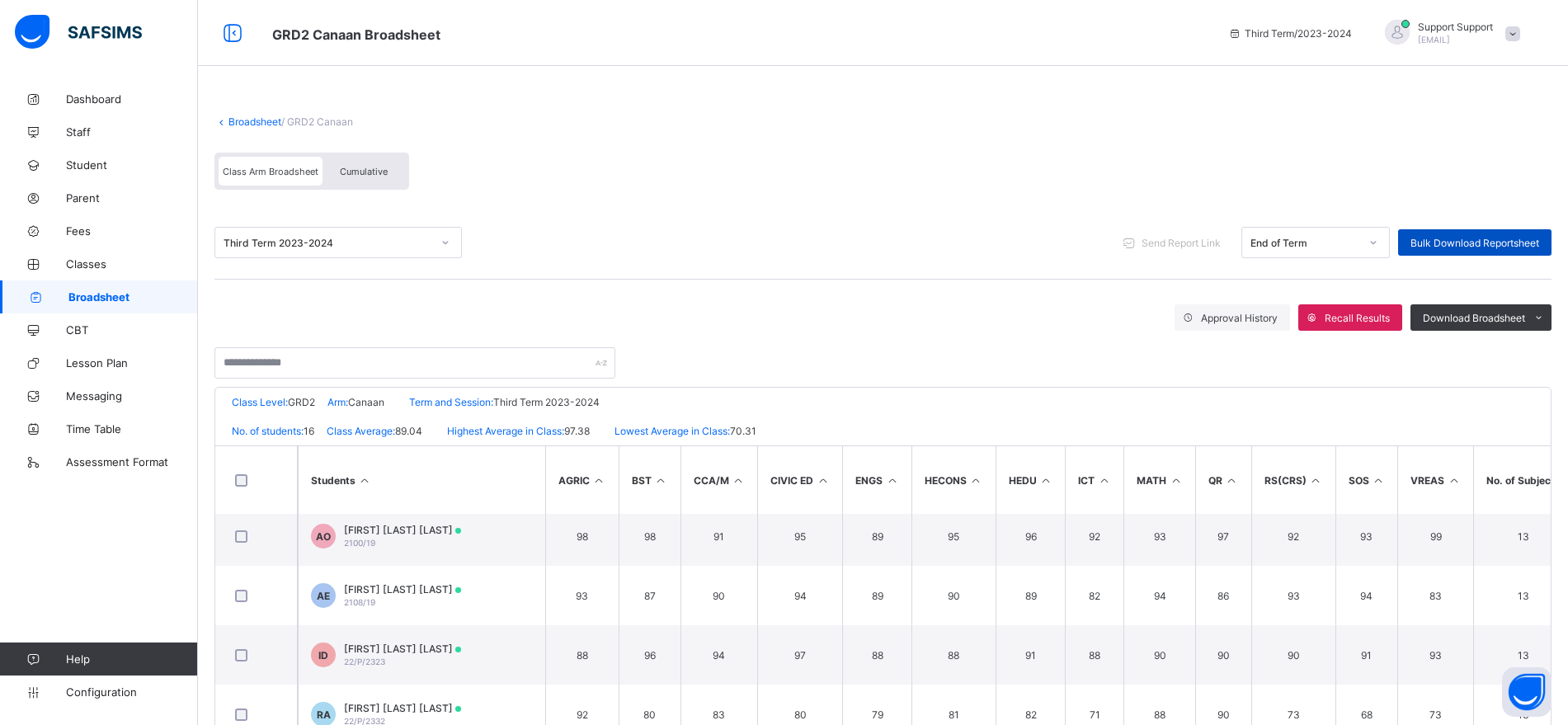 click on "Bulk Download Reportsheet" at bounding box center [1475, 242] 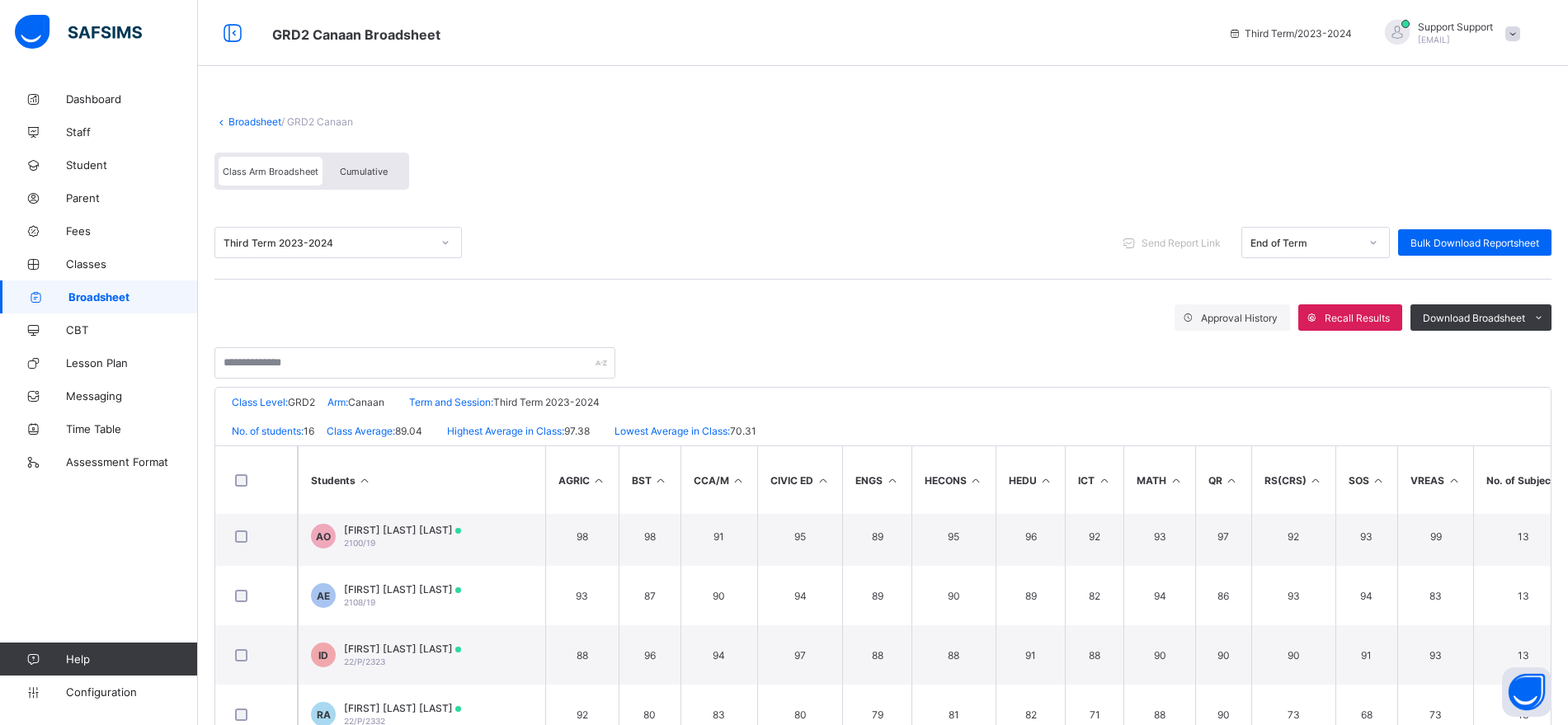 click on "Broadsheet" at bounding box center (255, 121) 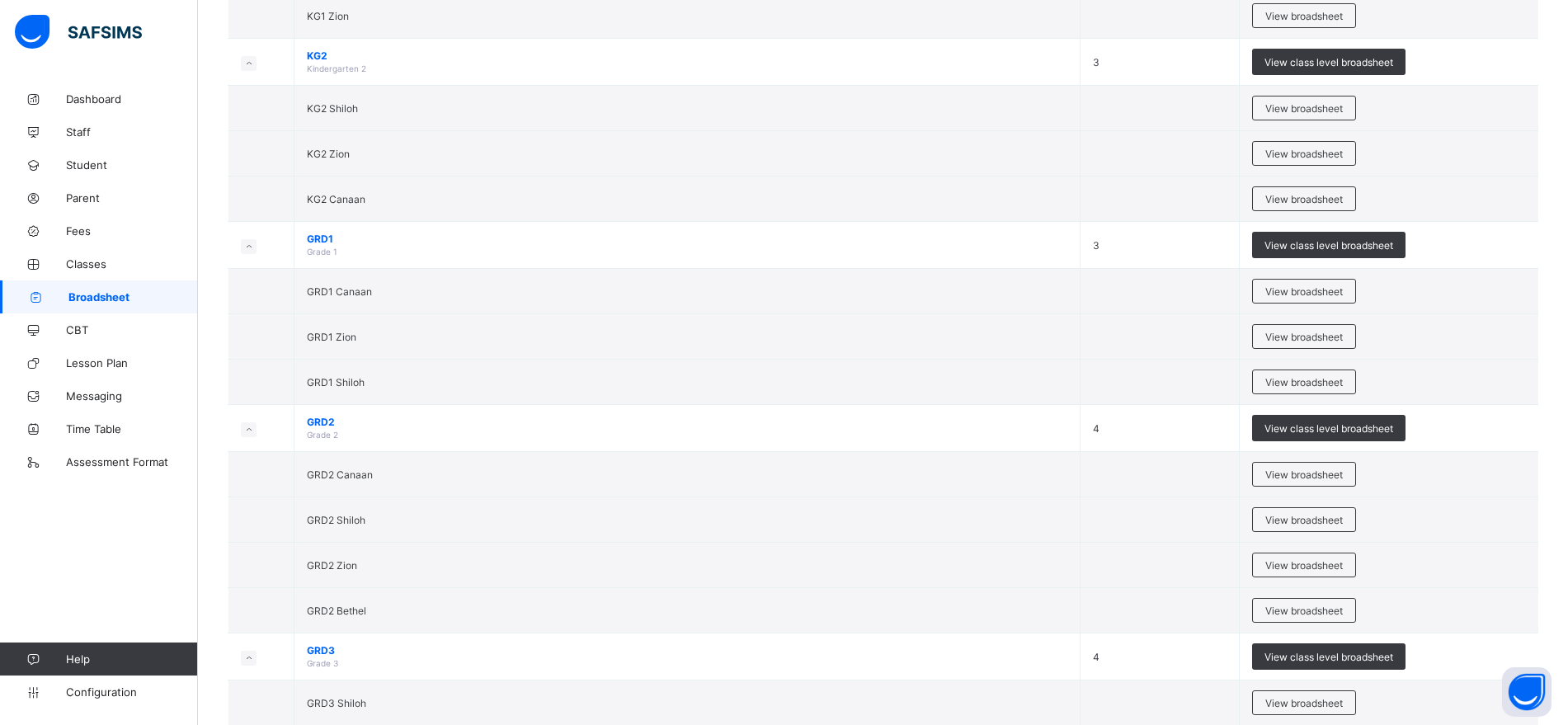 scroll, scrollTop: 863, scrollLeft: 0, axis: vertical 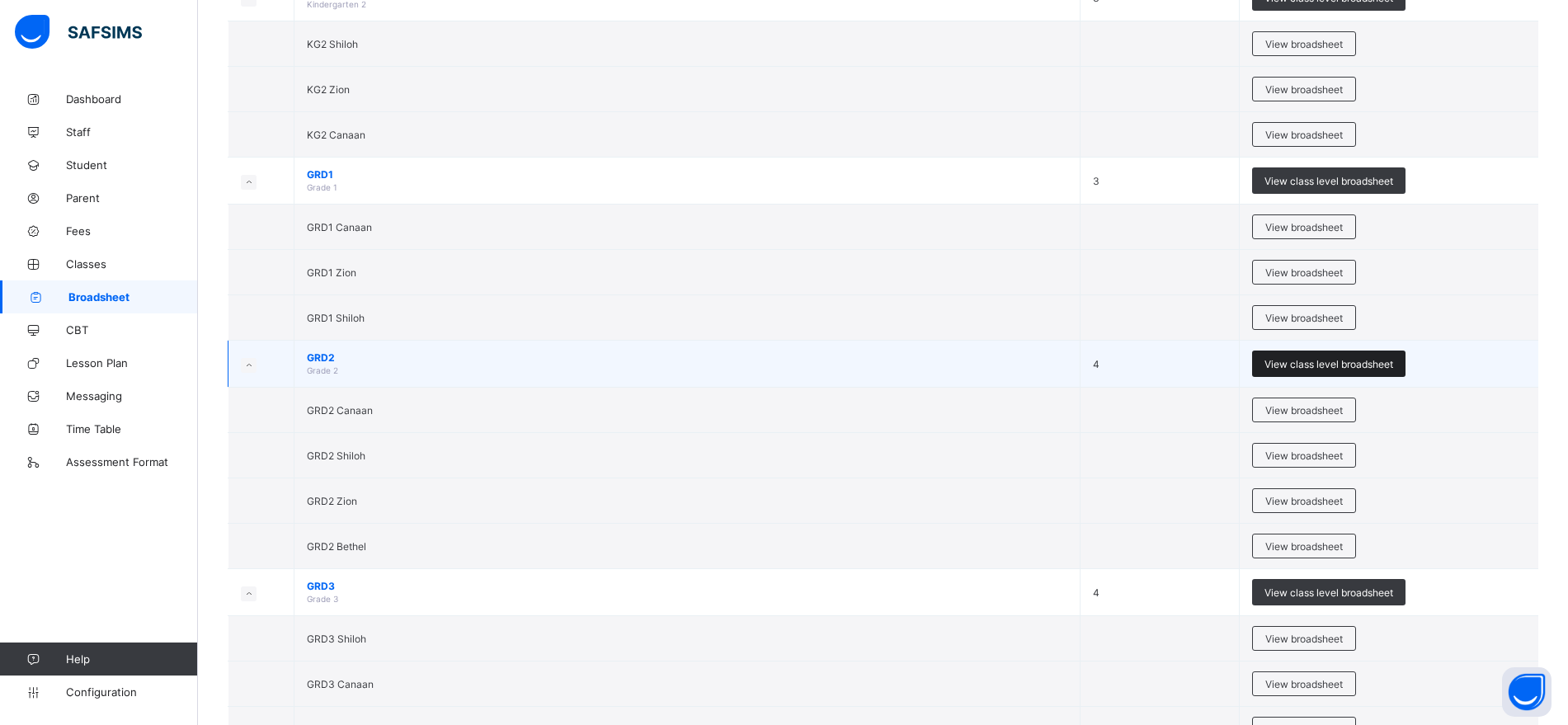 click on "View class level broadsheet" at bounding box center (1329, 364) 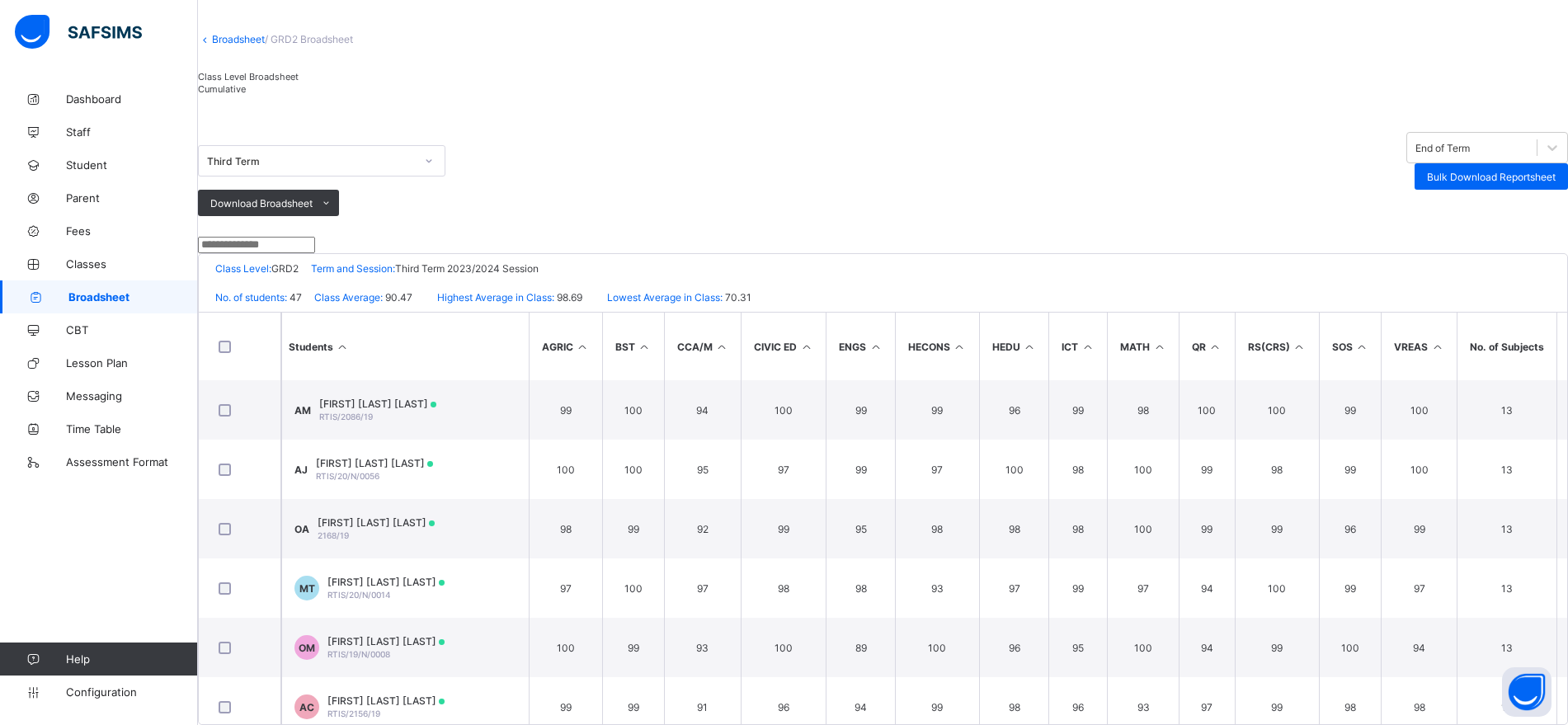 scroll, scrollTop: 160, scrollLeft: 0, axis: vertical 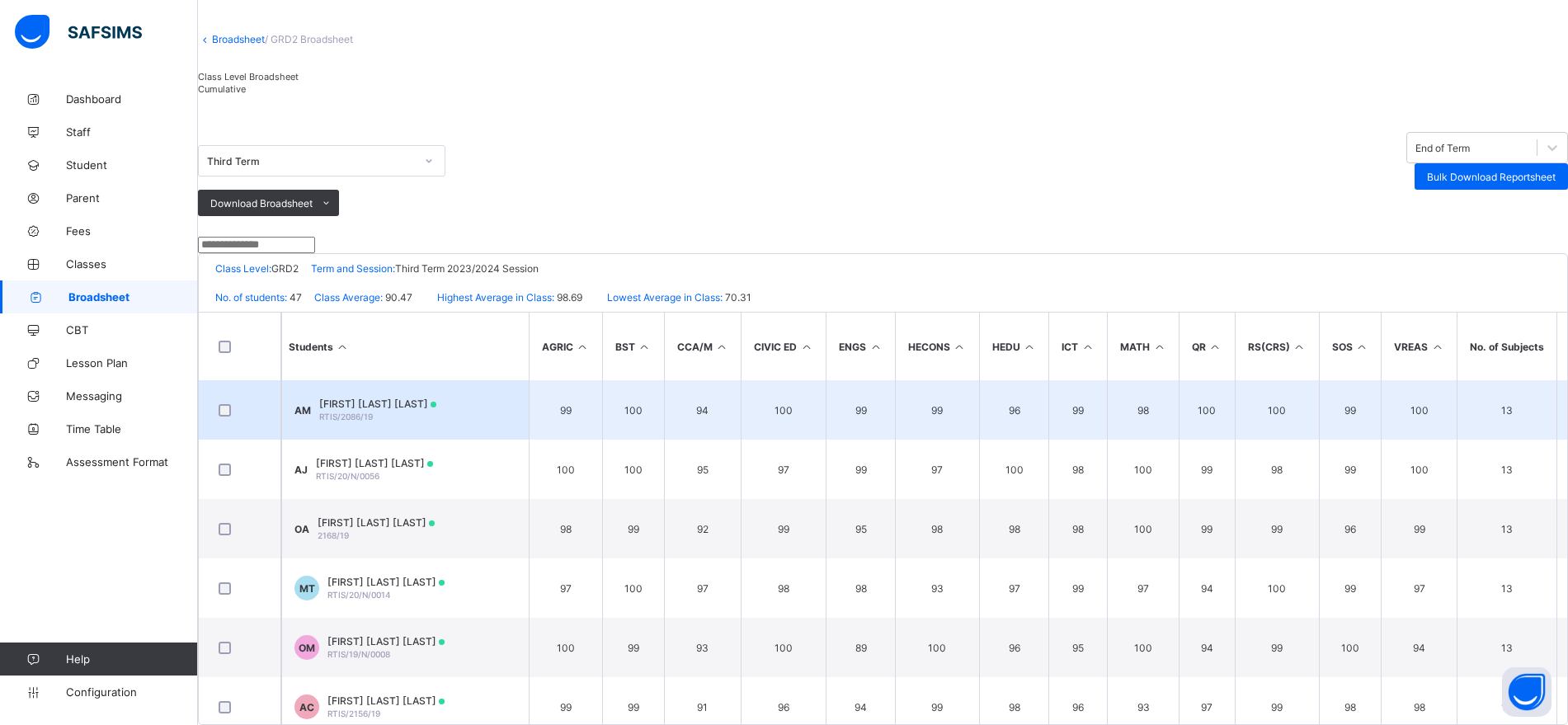 click on "[FIRST] [LAST] [FIRST]" at bounding box center (378, 403) 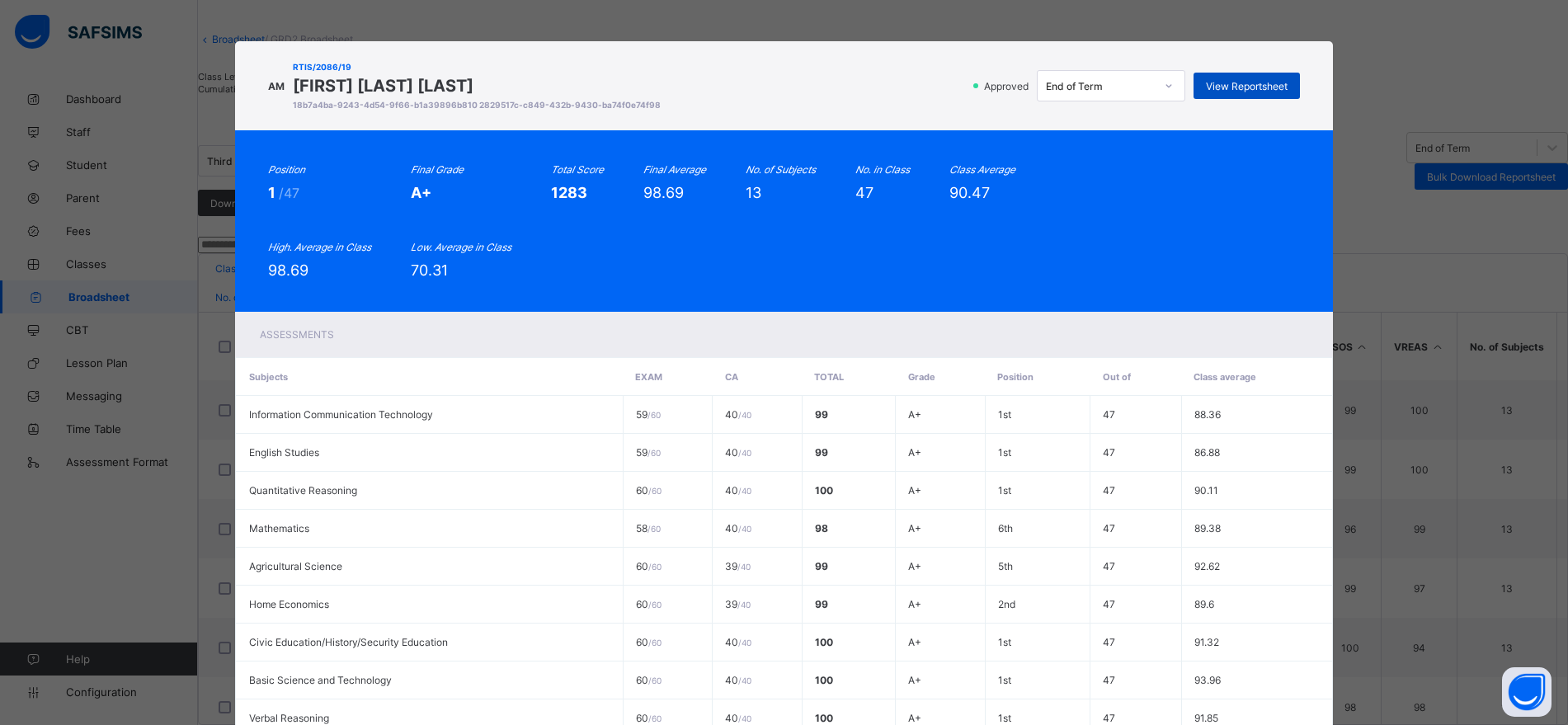 click on "View Reportsheet" at bounding box center (1246, 86) 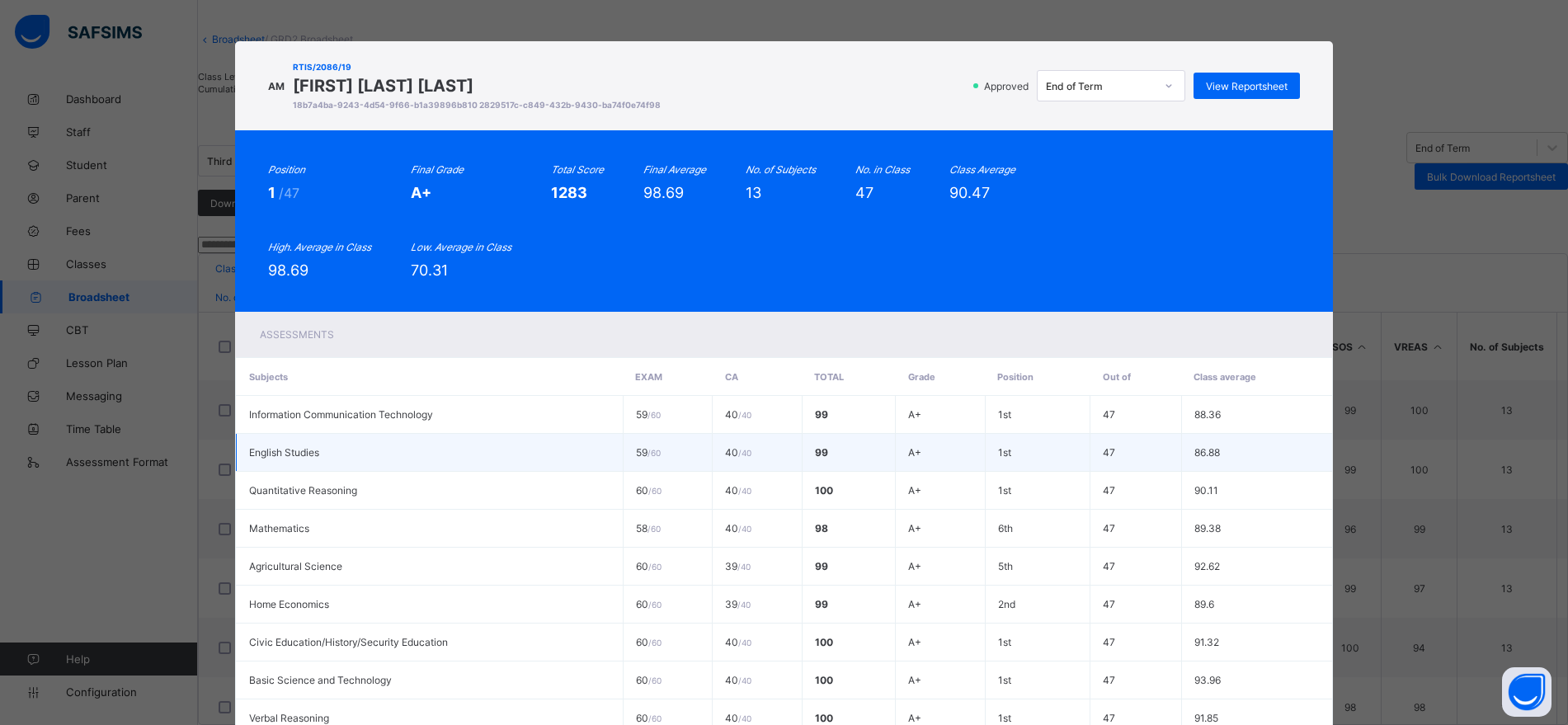 scroll, scrollTop: 314, scrollLeft: 0, axis: vertical 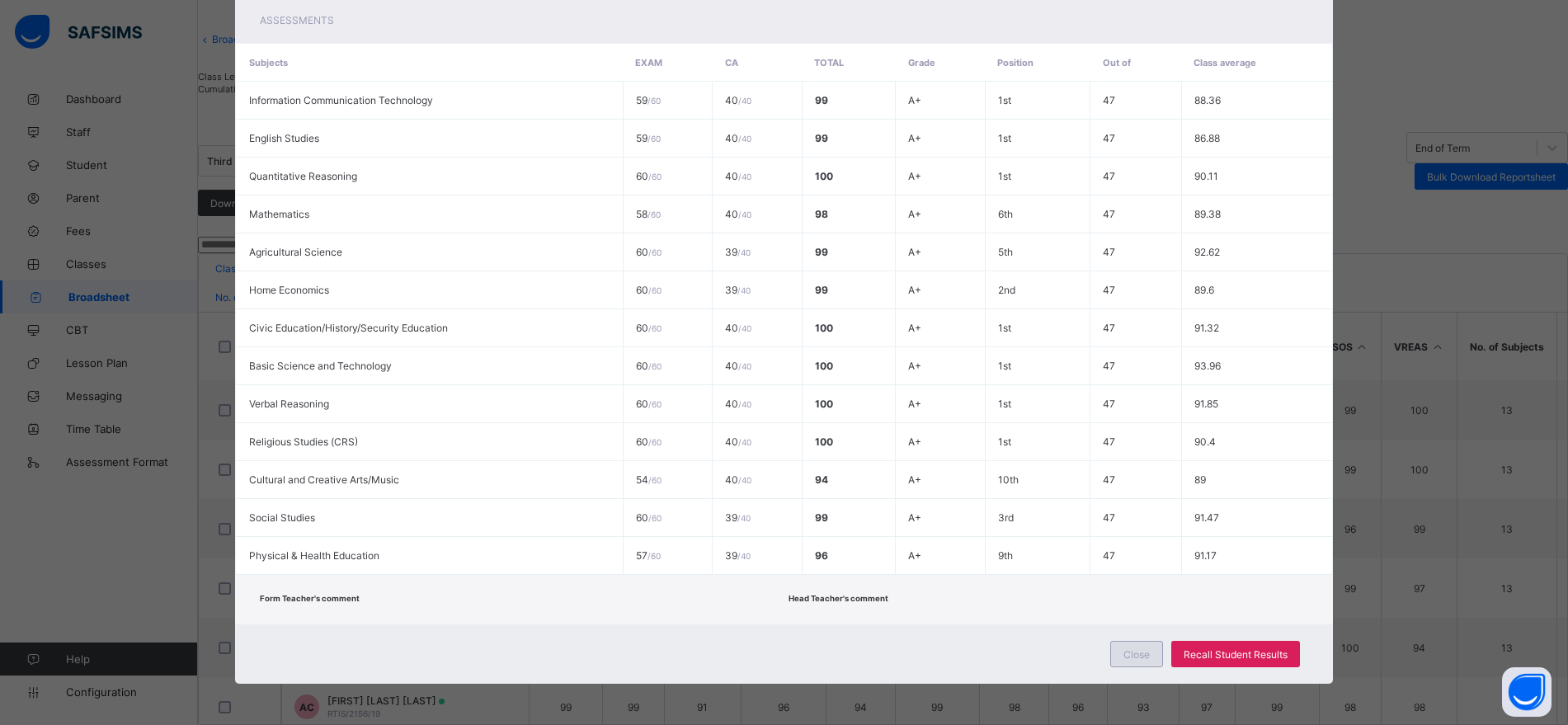 click on "Close" at bounding box center (1137, 654) 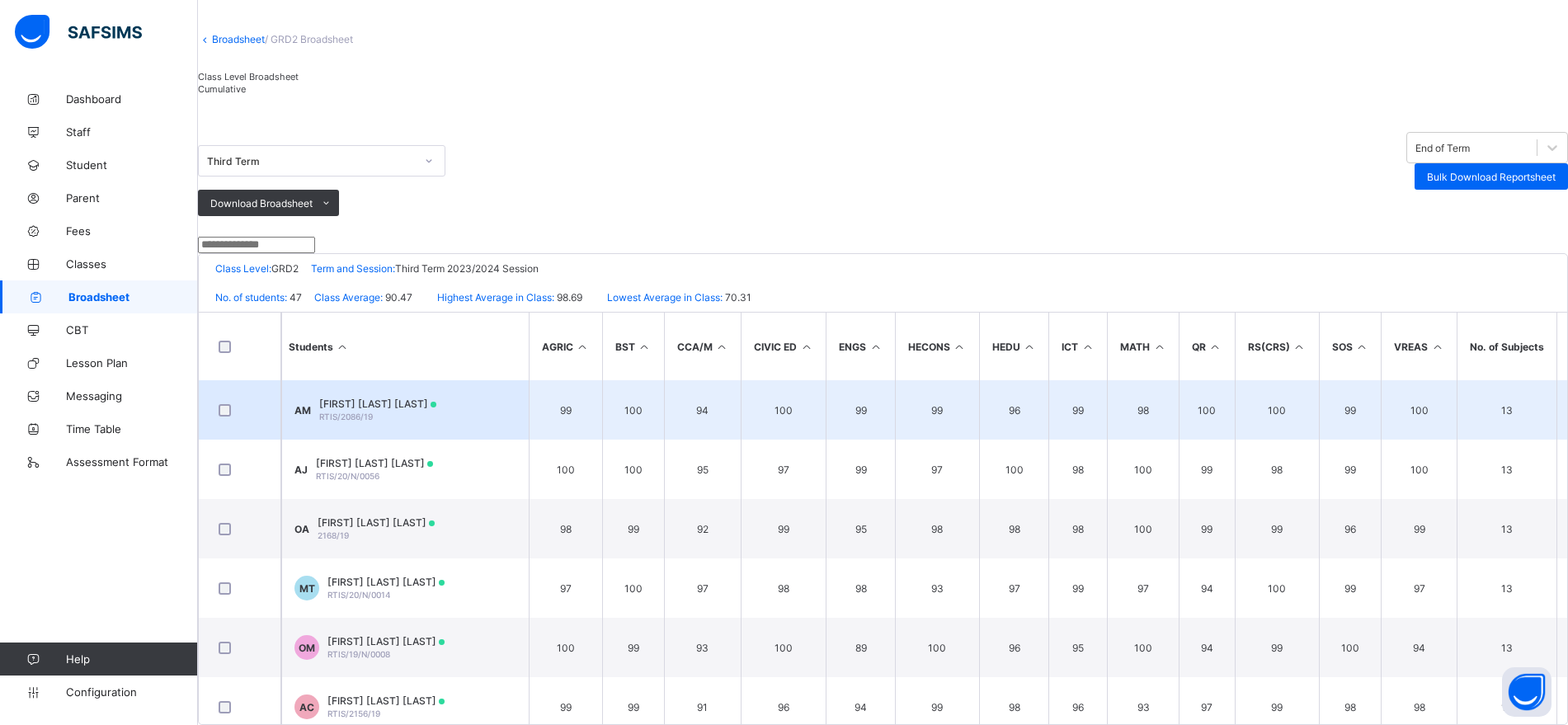 scroll, scrollTop: 0, scrollLeft: 0, axis: both 